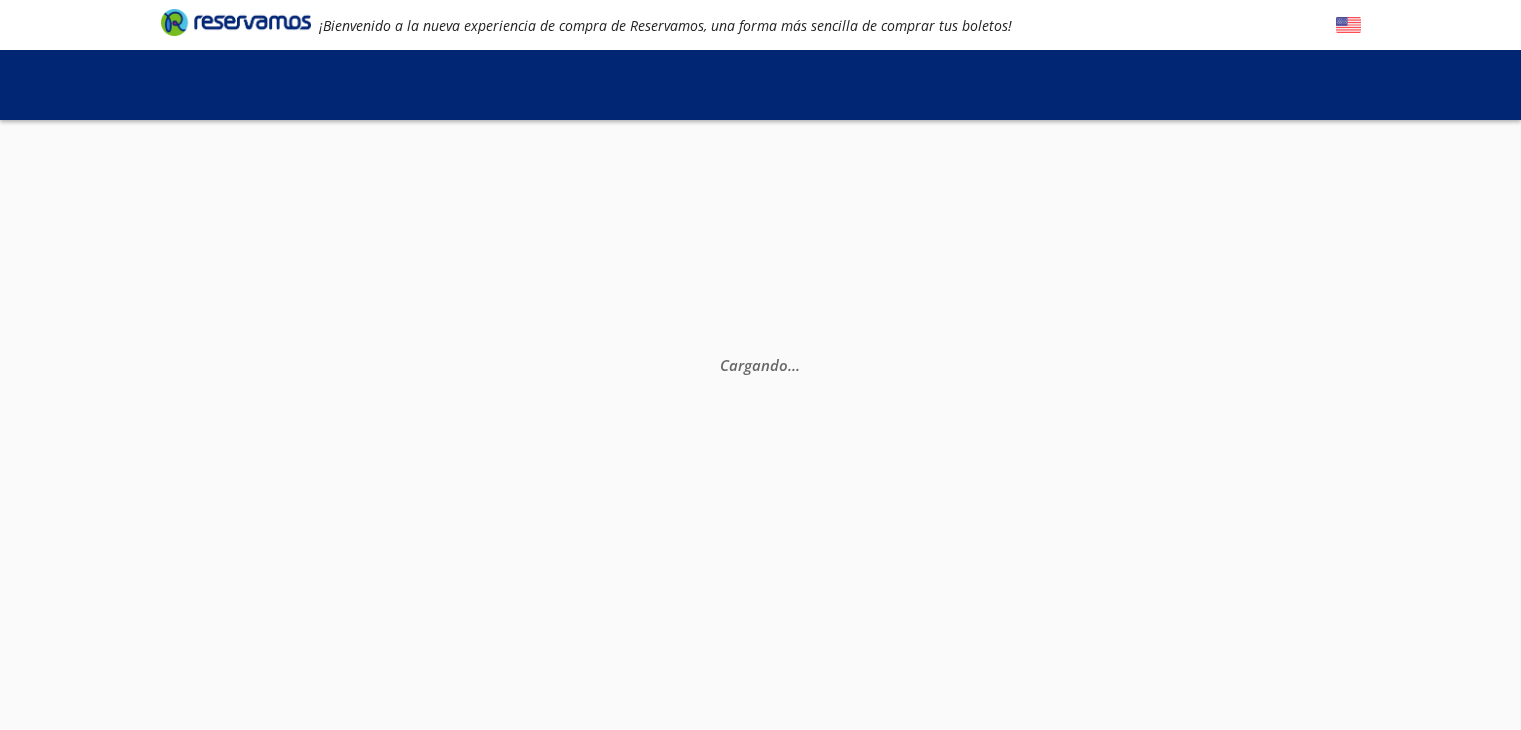 scroll, scrollTop: 0, scrollLeft: 0, axis: both 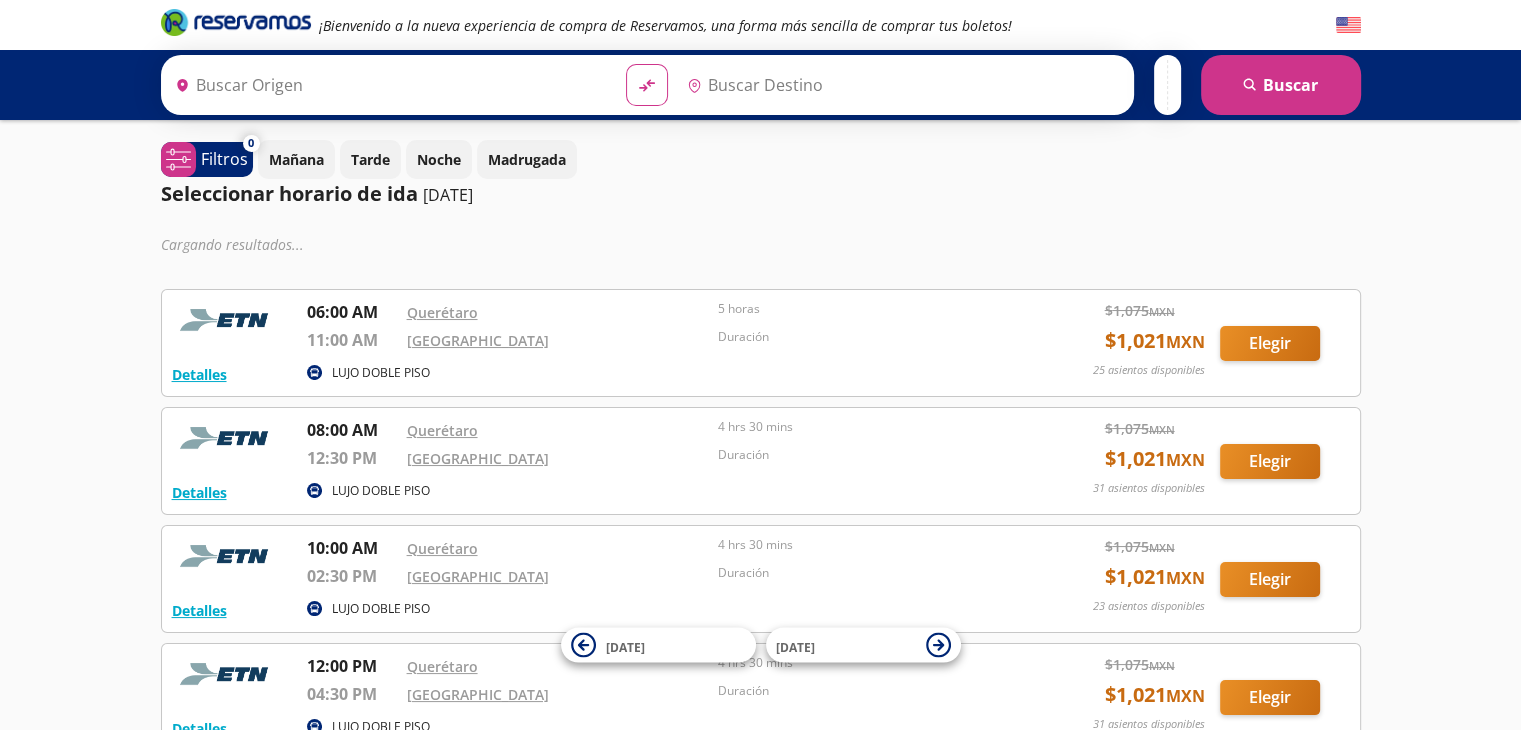 type on "Querétaro, Querétaro" 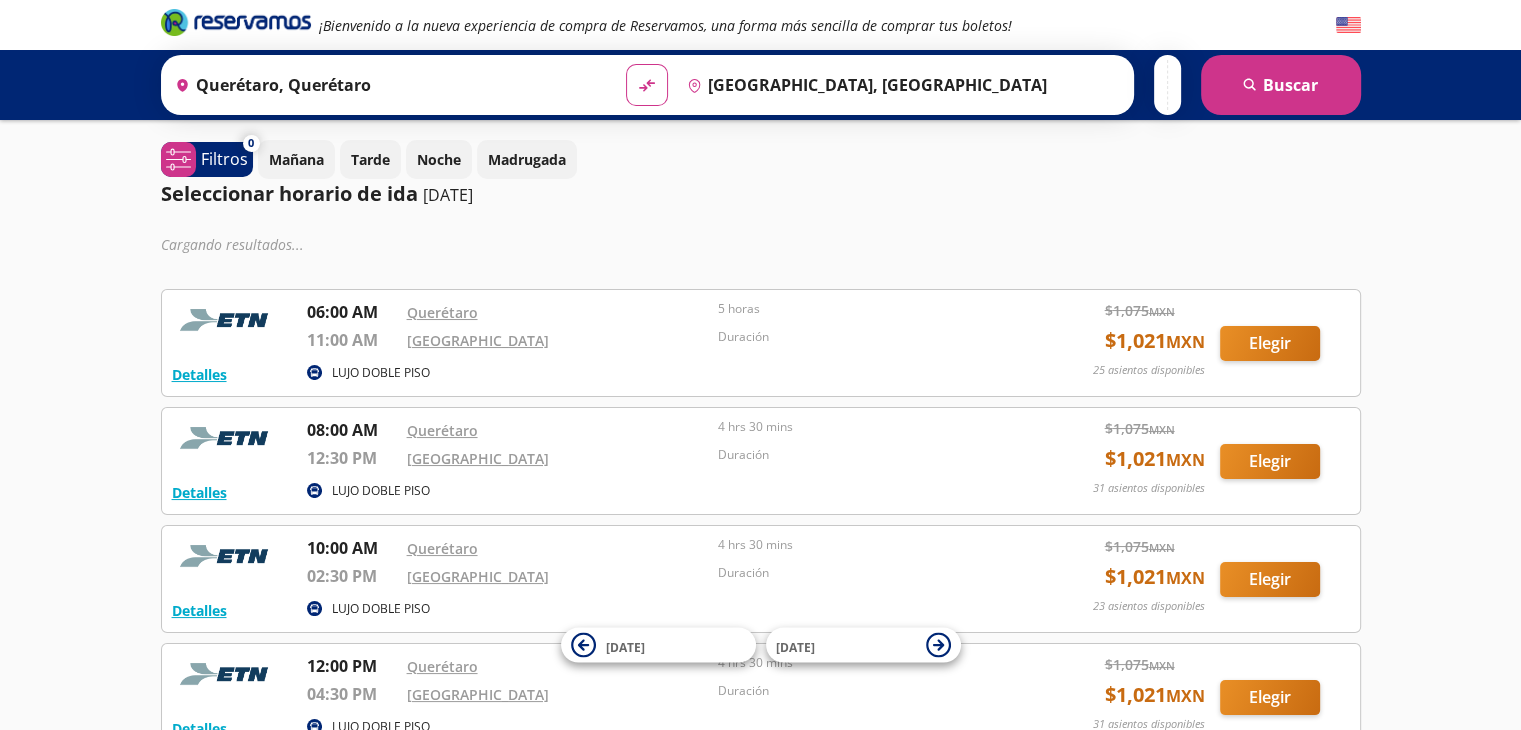 scroll, scrollTop: 0, scrollLeft: 0, axis: both 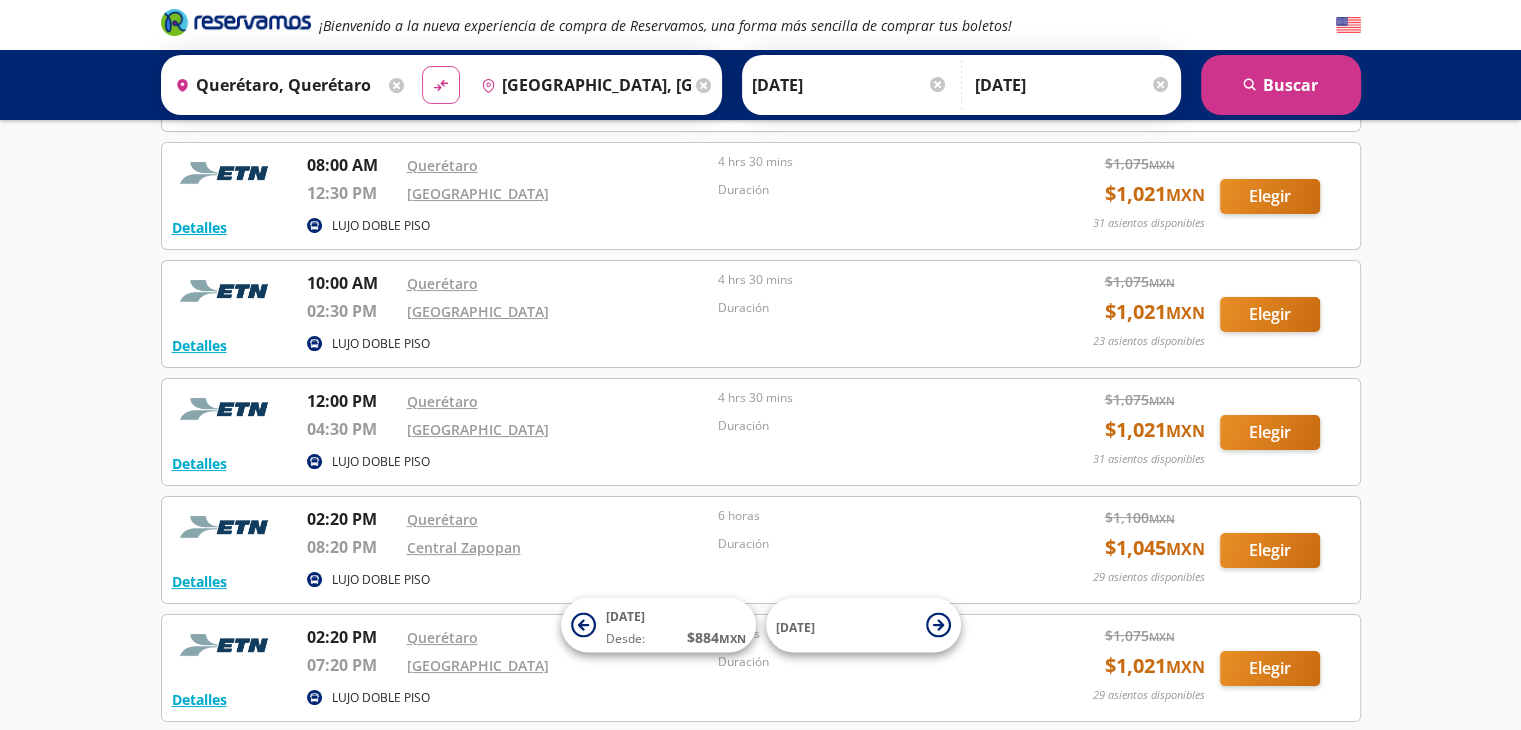 click on "material-symbols:compare-arrows-rounded" 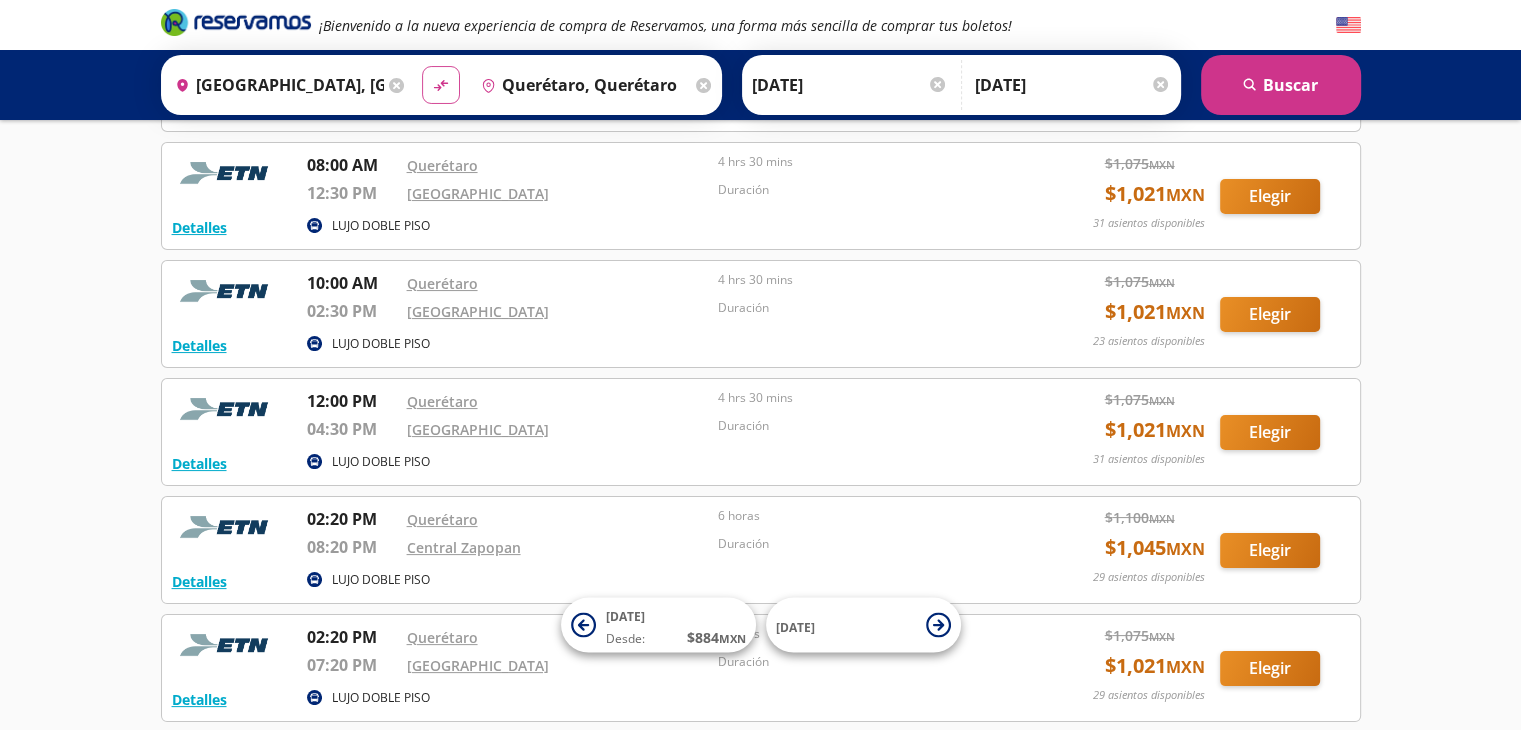 click on "material-symbols:compare-arrows-rounded" at bounding box center (441, 85) 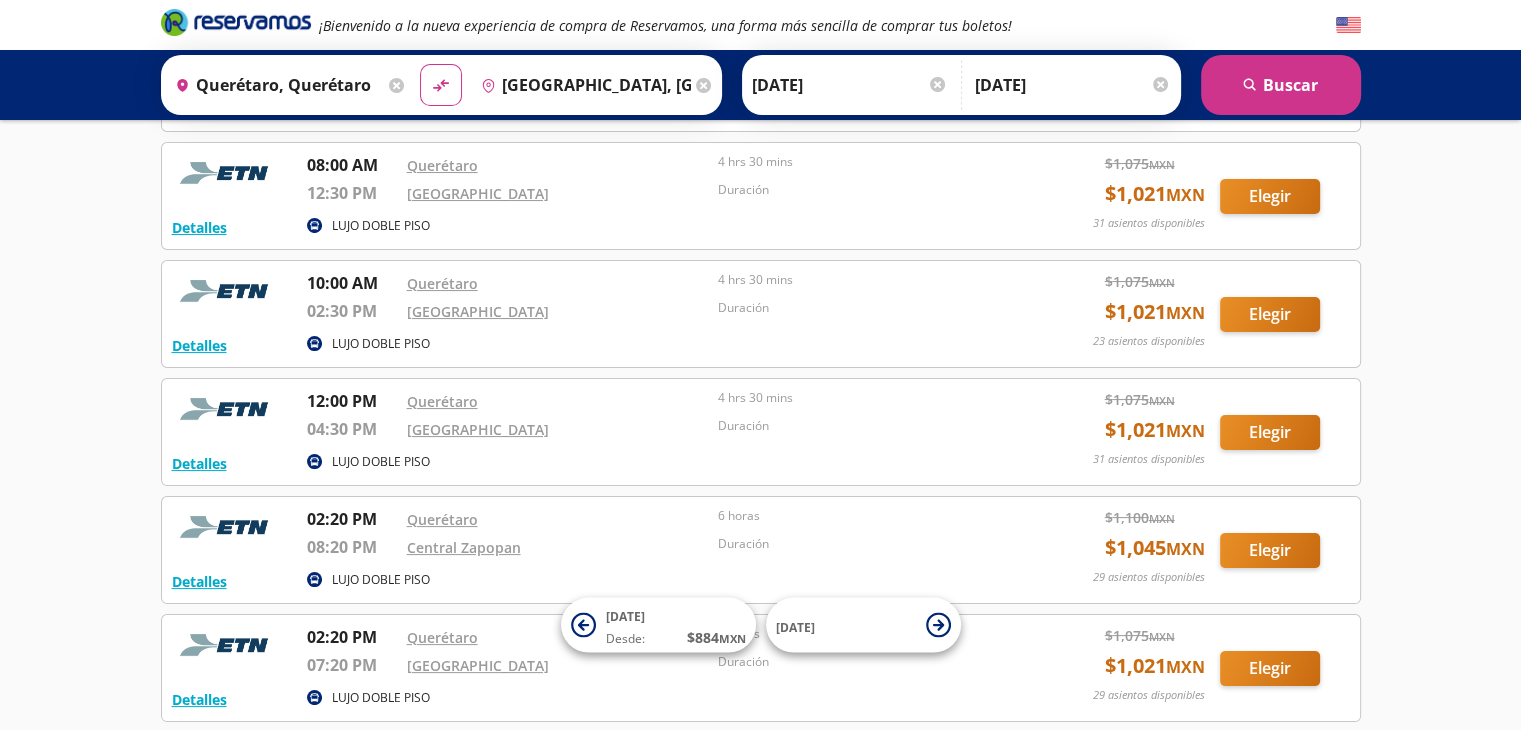 click on "Origen
heroicons:map-pin-20-solid
[GEOGRAPHIC_DATA], [GEOGRAPHIC_DATA]
Destino
pin-outline
[GEOGRAPHIC_DATA], [GEOGRAPHIC_DATA]
material-symbols:compare-arrows-rounded
[PERSON_NAME] [DATE]
Elige tu fecha de [PERSON_NAME] 2025     Lun" at bounding box center (760, 85) 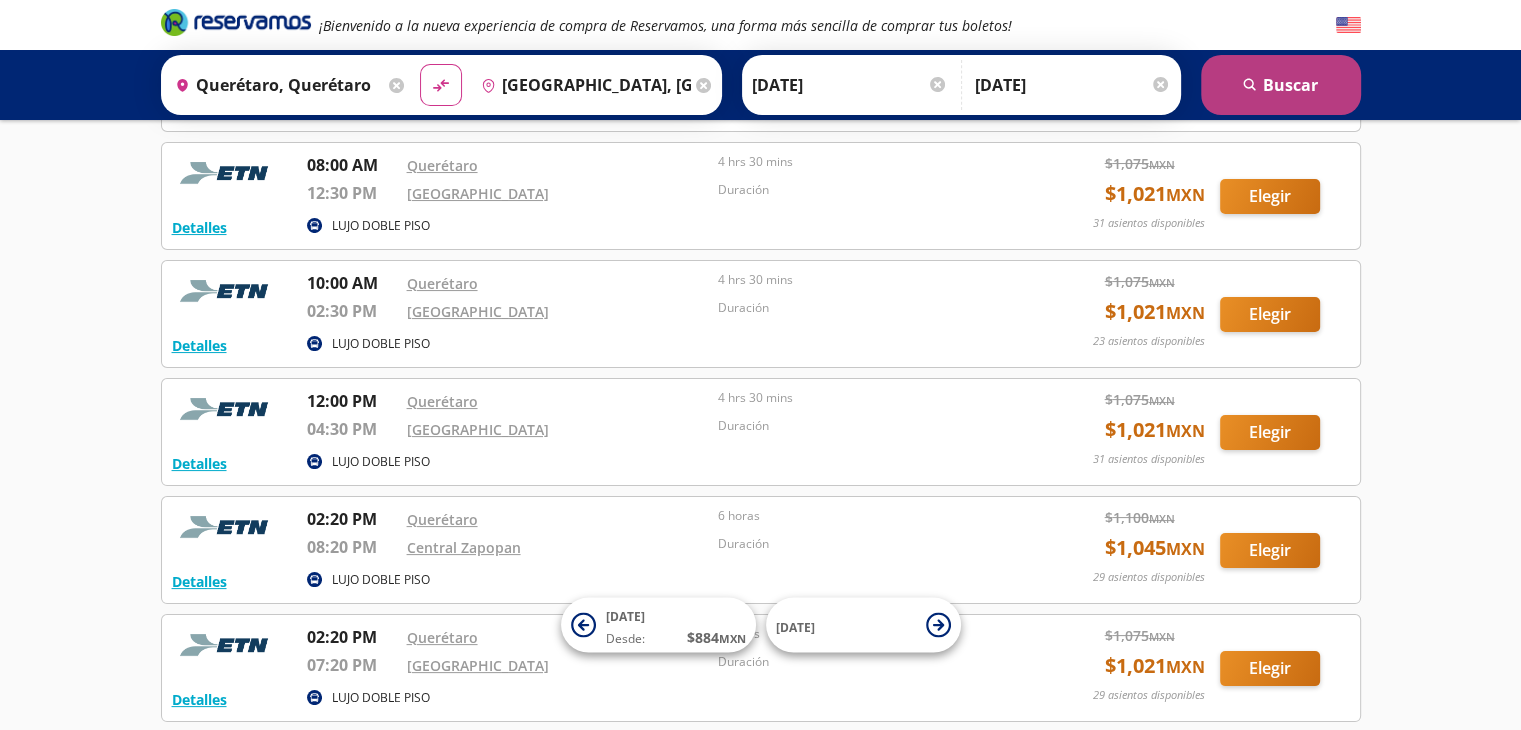 click on "search
[GEOGRAPHIC_DATA]" at bounding box center [1281, 85] 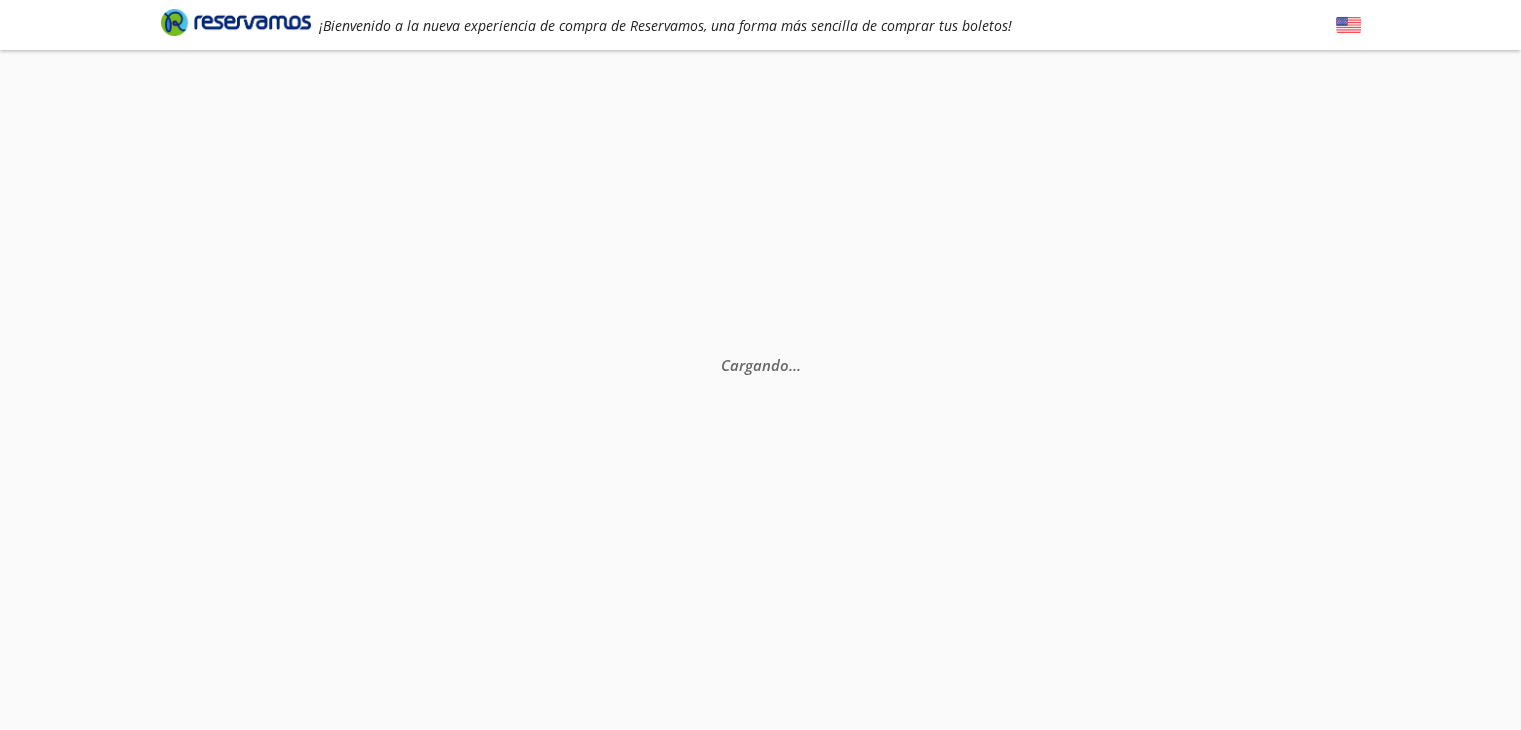 scroll, scrollTop: 0, scrollLeft: 0, axis: both 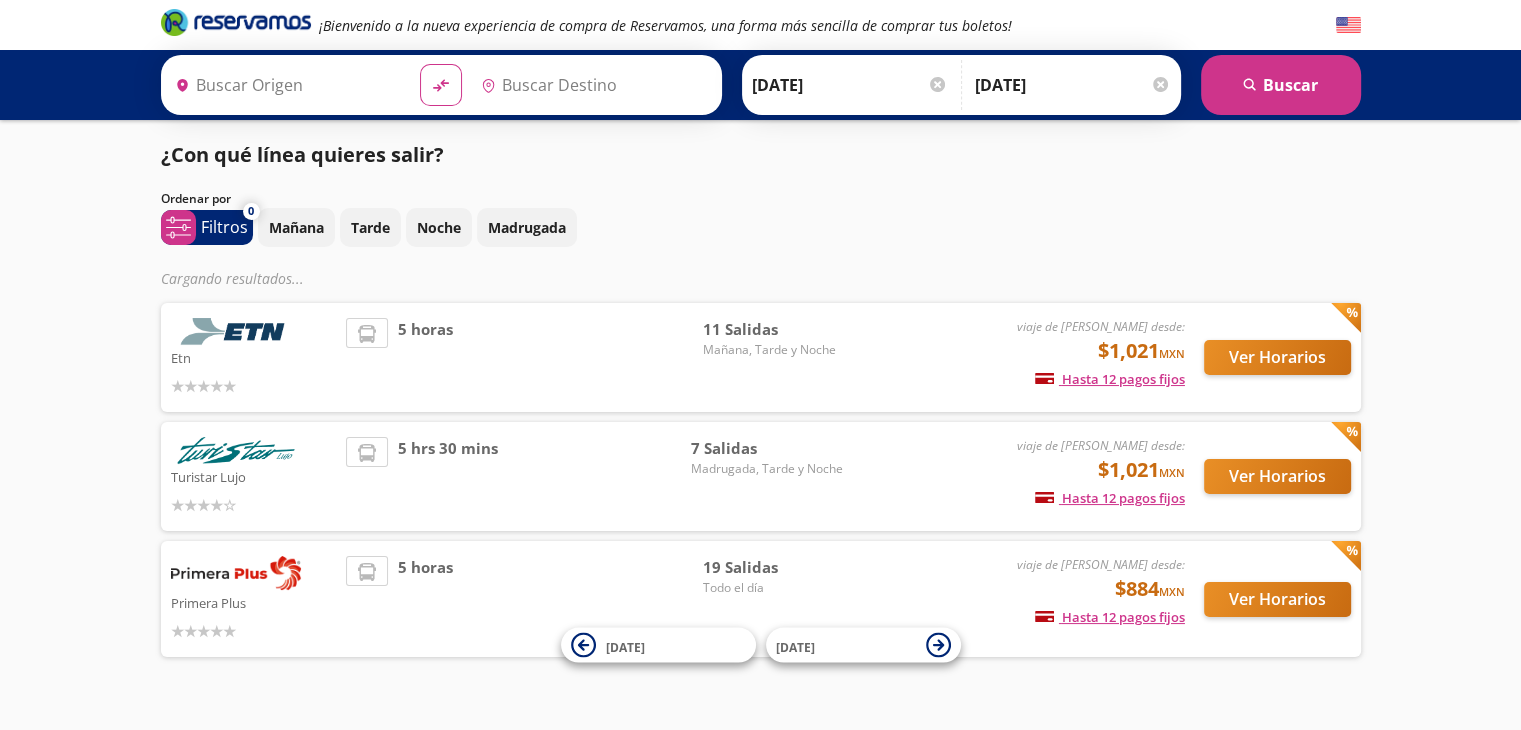 type on "Querétaro, Querétaro" 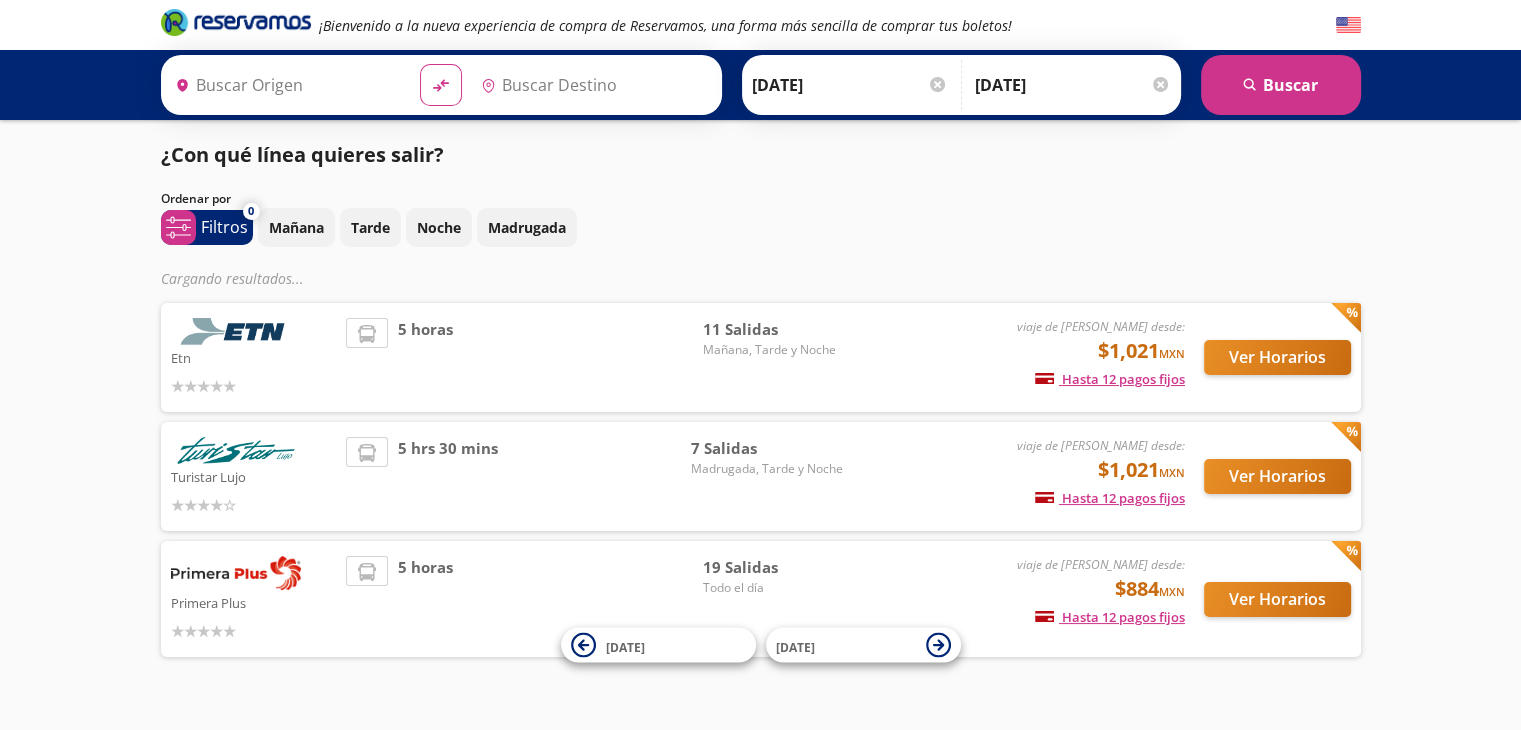 type on "[GEOGRAPHIC_DATA], [GEOGRAPHIC_DATA]" 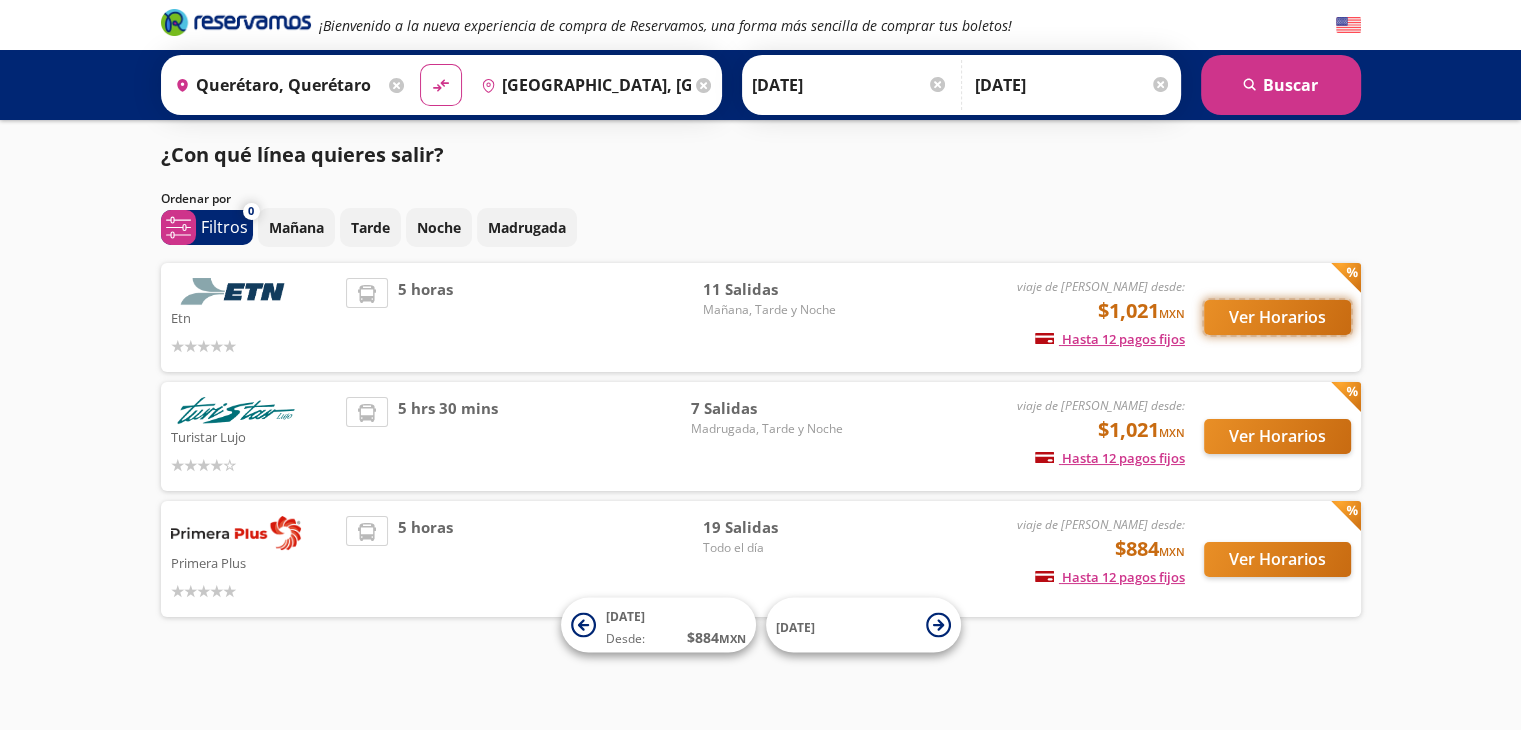 click on "Ver Horarios" at bounding box center (1277, 317) 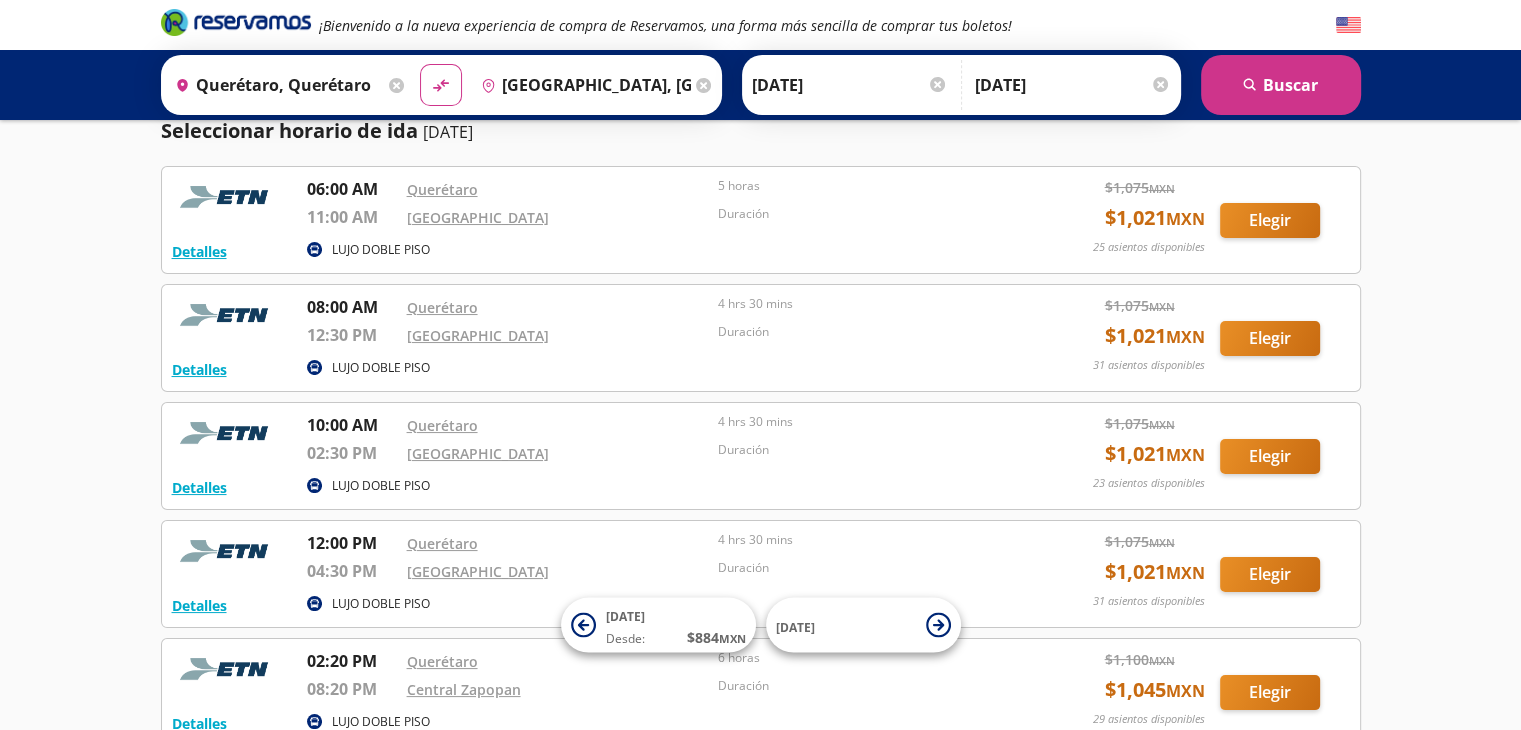 scroll, scrollTop: 60, scrollLeft: 0, axis: vertical 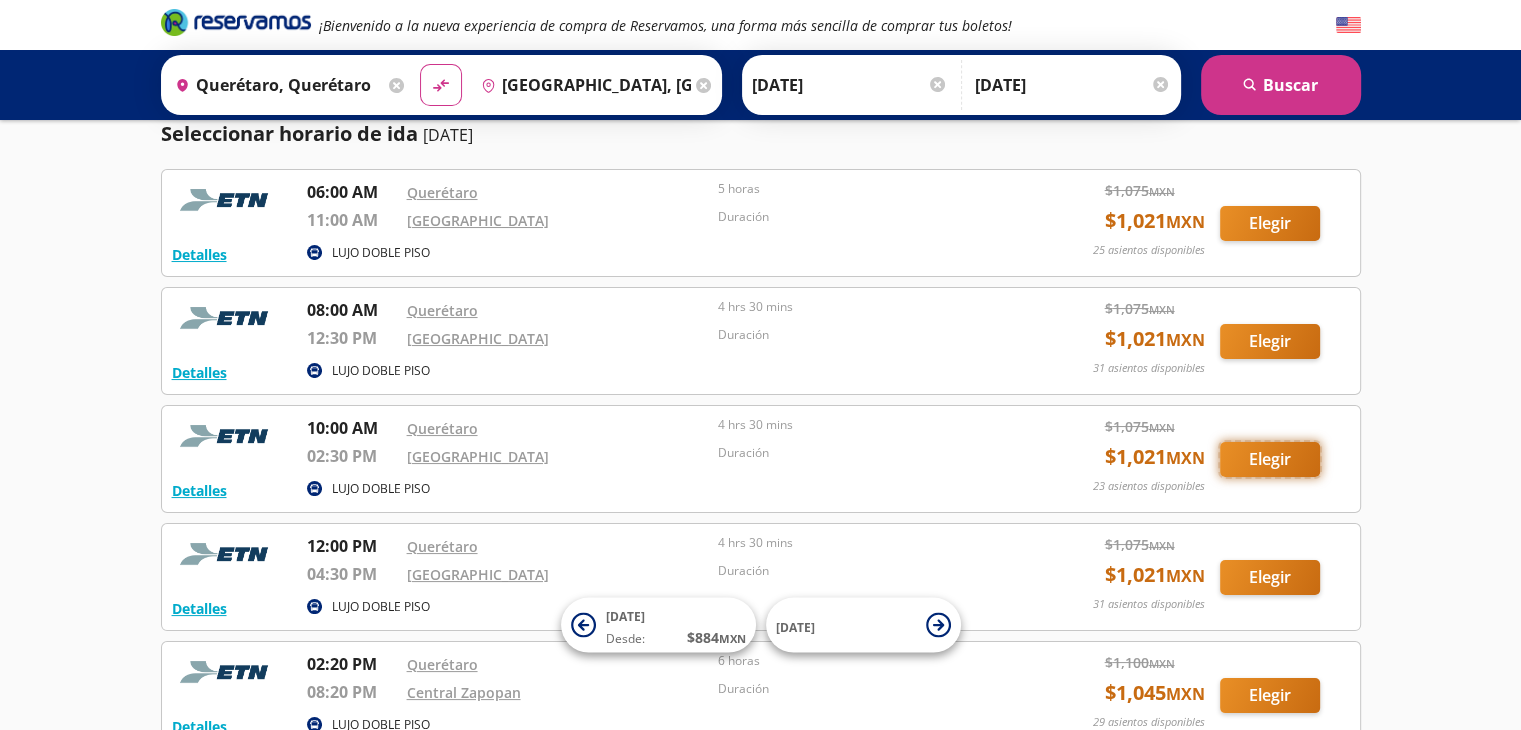 click on "Elegir" at bounding box center [1270, 459] 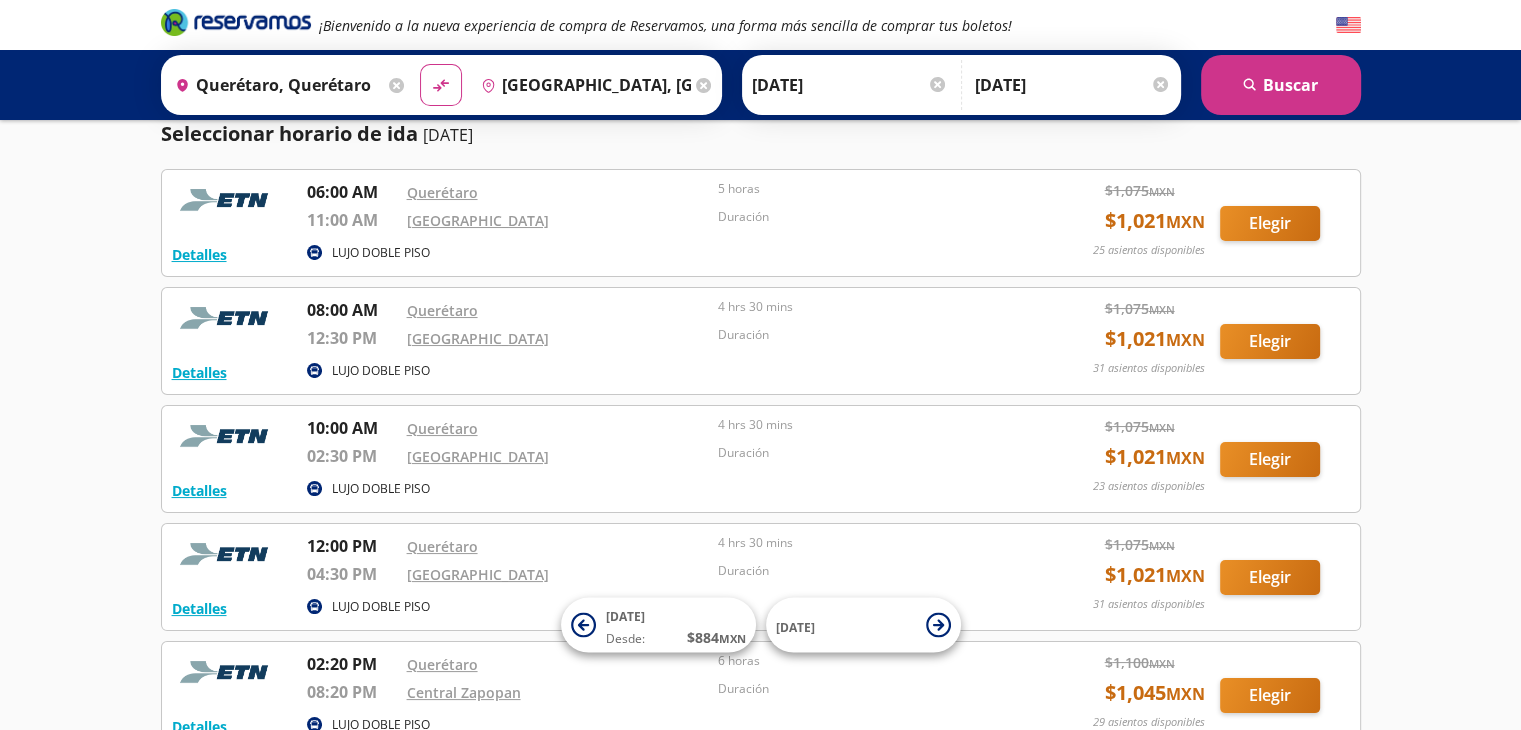 scroll, scrollTop: 48, scrollLeft: 0, axis: vertical 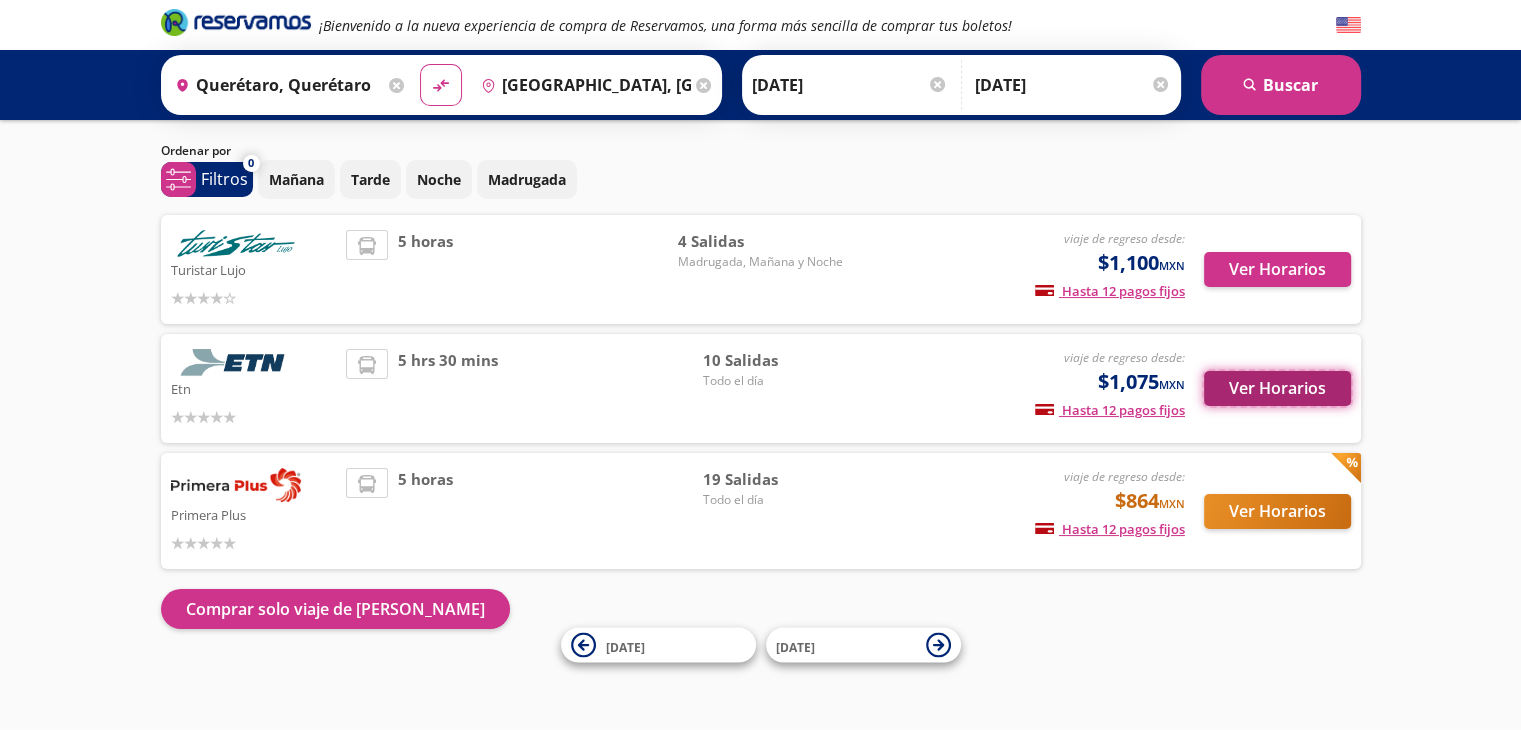click on "Ver Horarios" at bounding box center (1277, 388) 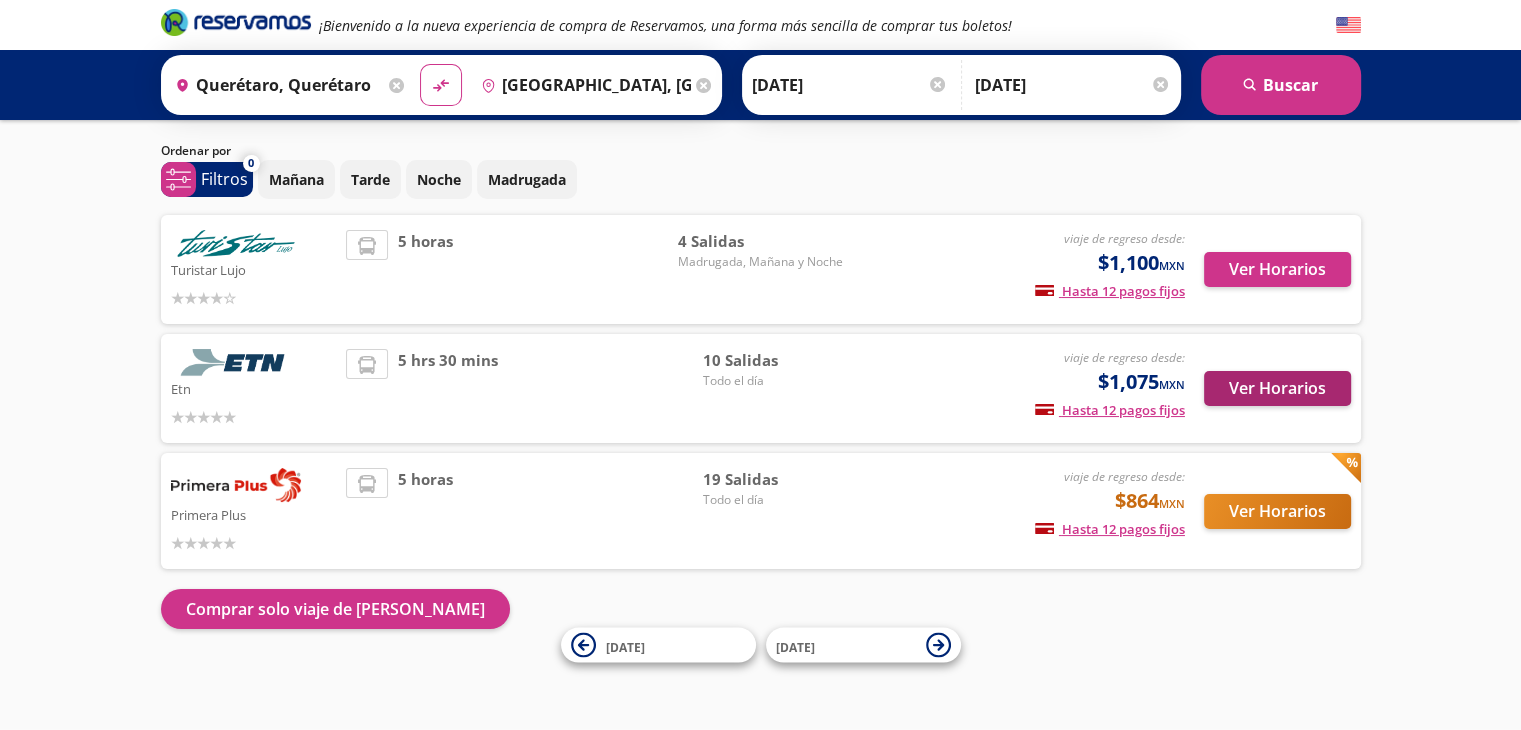 scroll, scrollTop: 0, scrollLeft: 0, axis: both 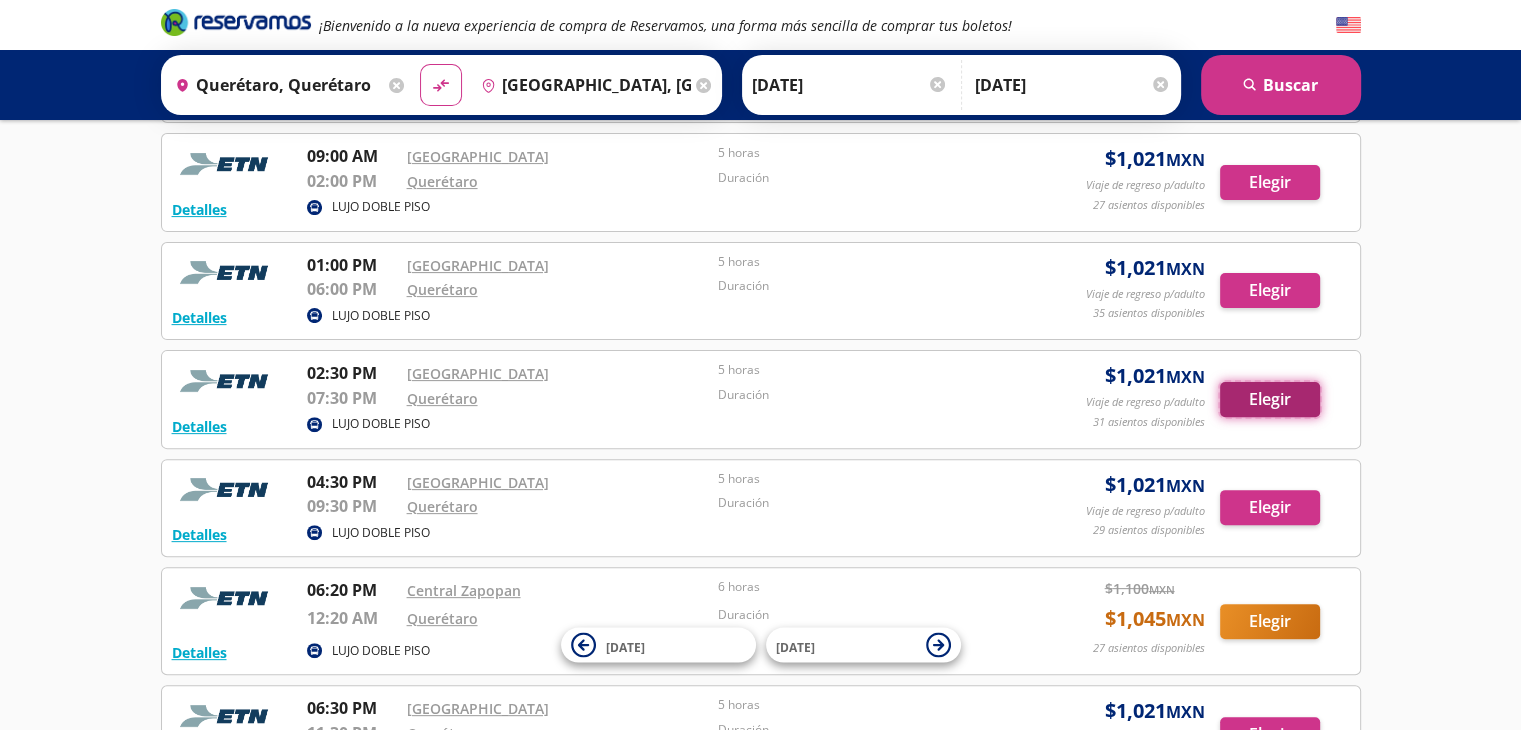 click on "Elegir" at bounding box center [1270, 399] 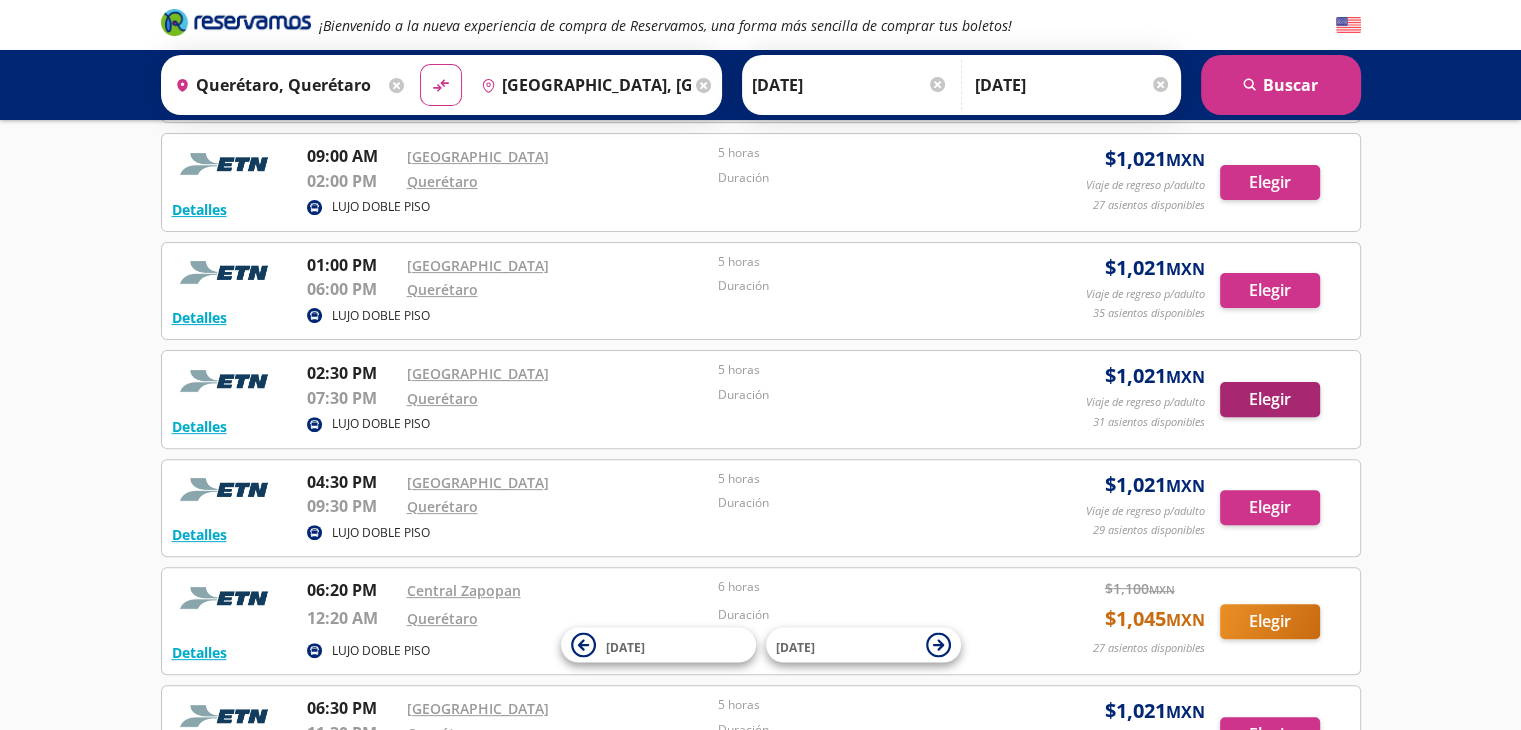 scroll, scrollTop: 0, scrollLeft: 0, axis: both 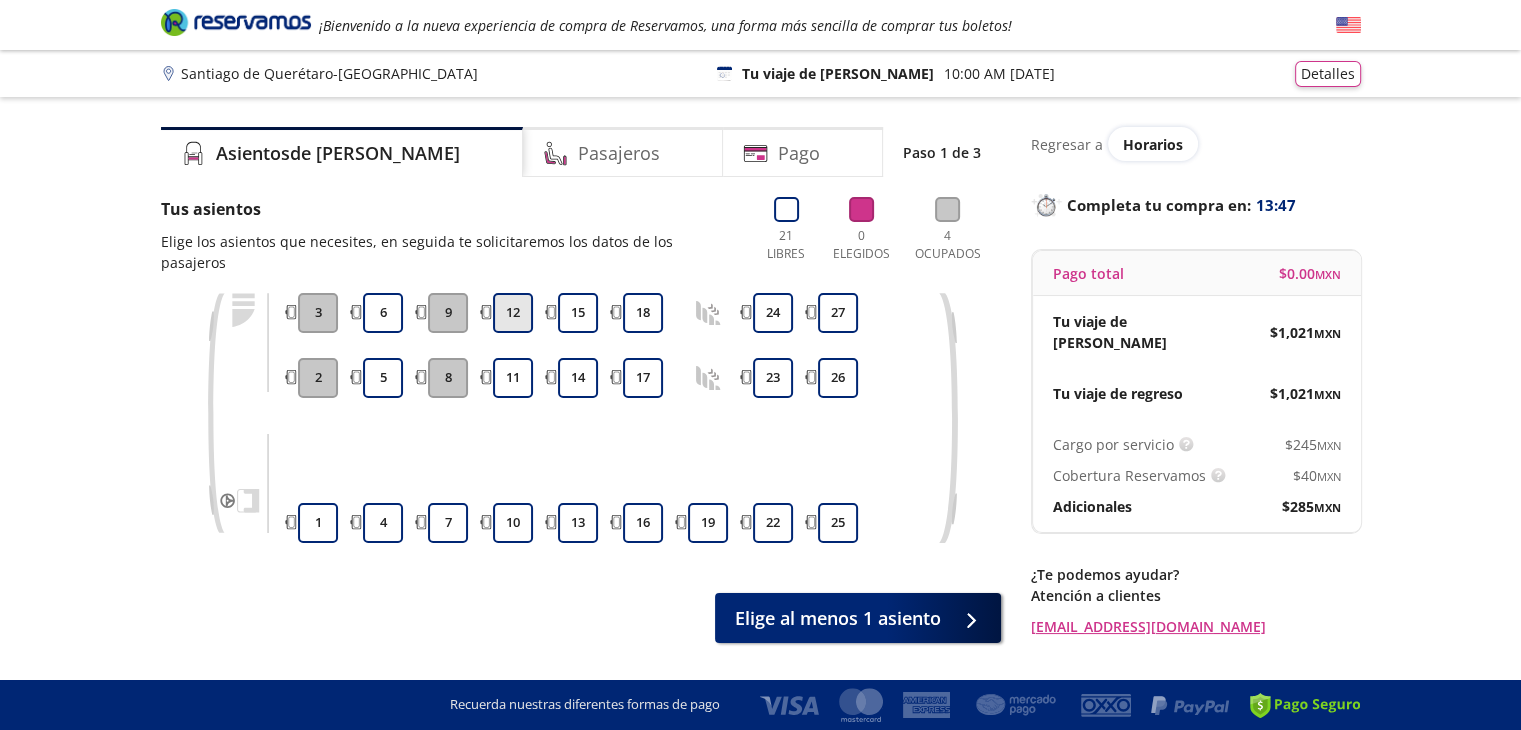 click on "12" at bounding box center [513, 313] 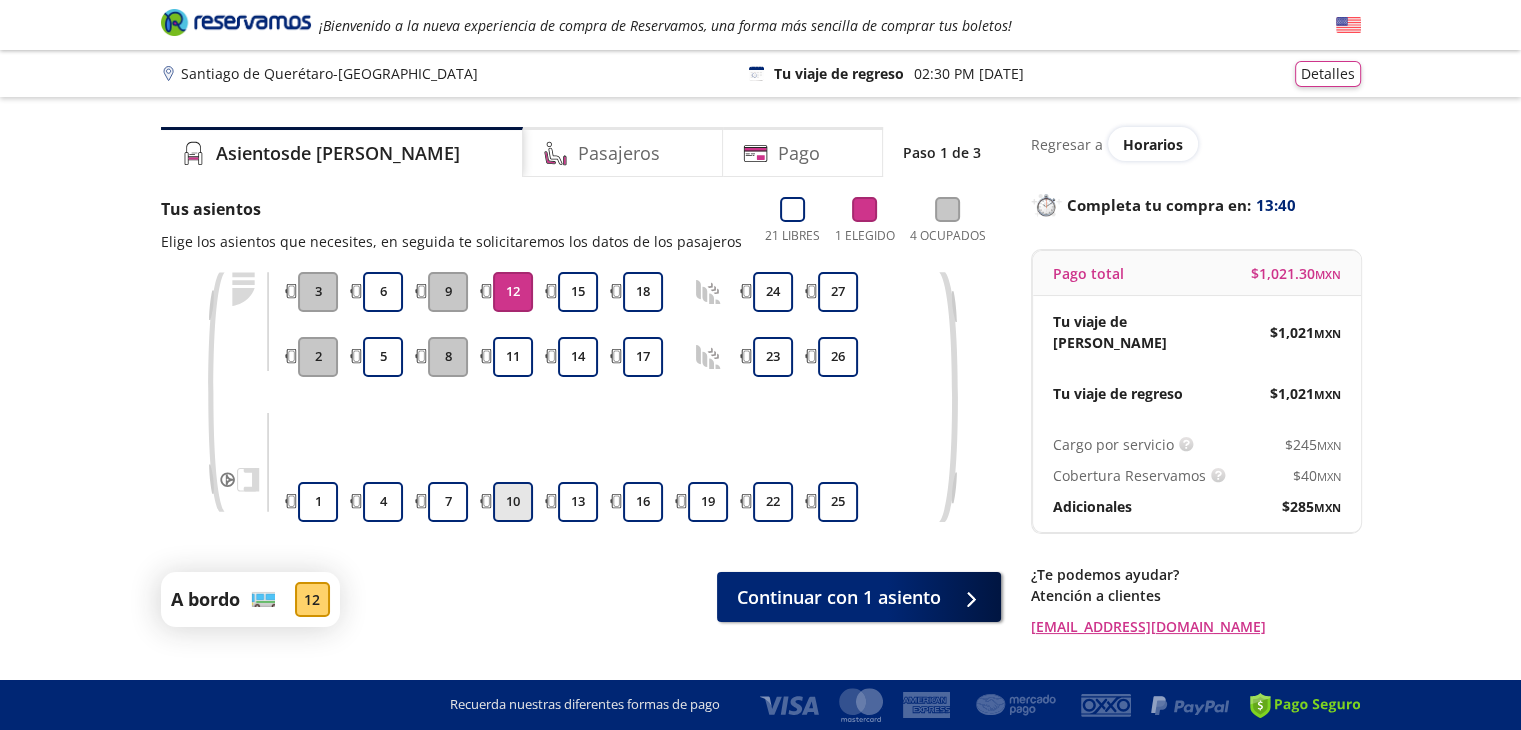click on "10" at bounding box center (513, 502) 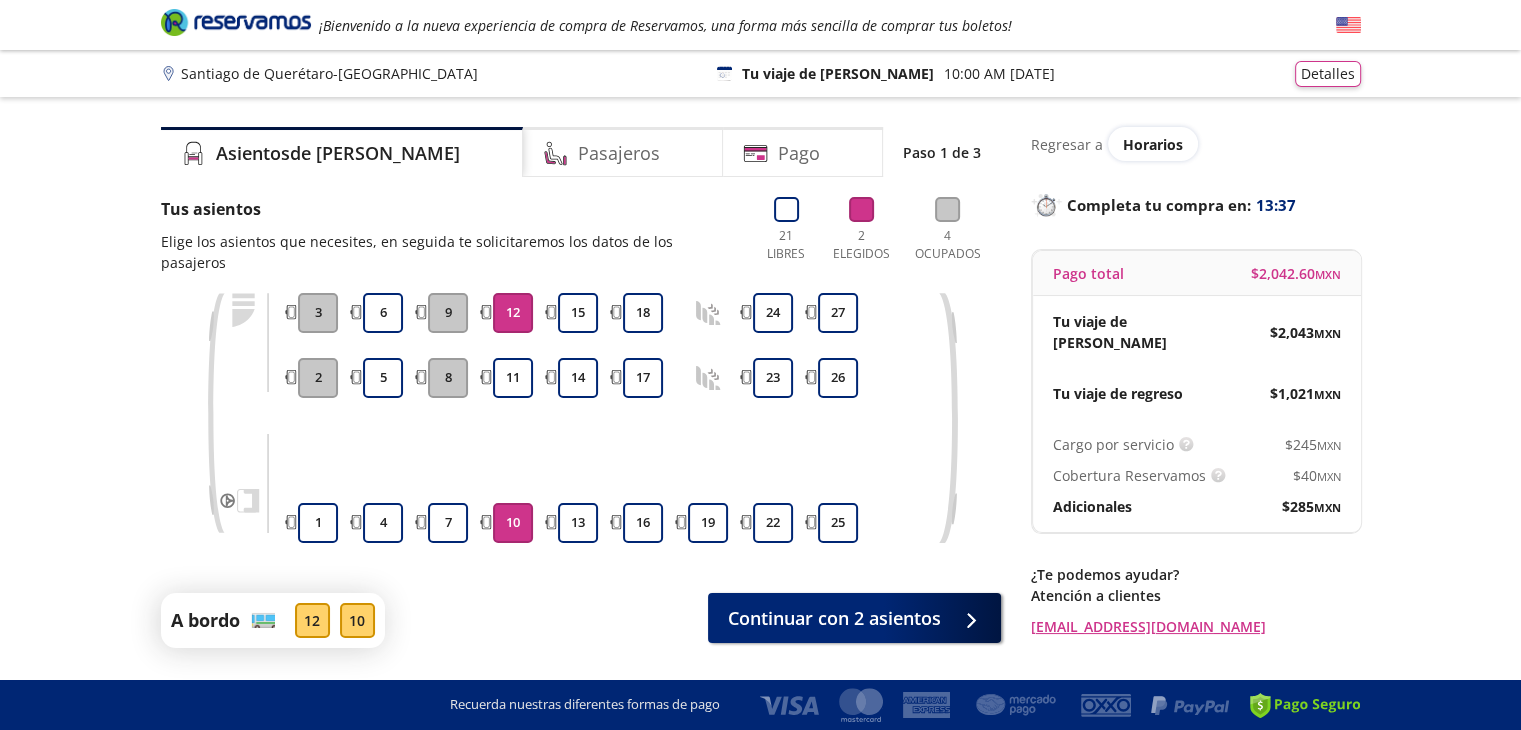 click on "12" at bounding box center [513, 313] 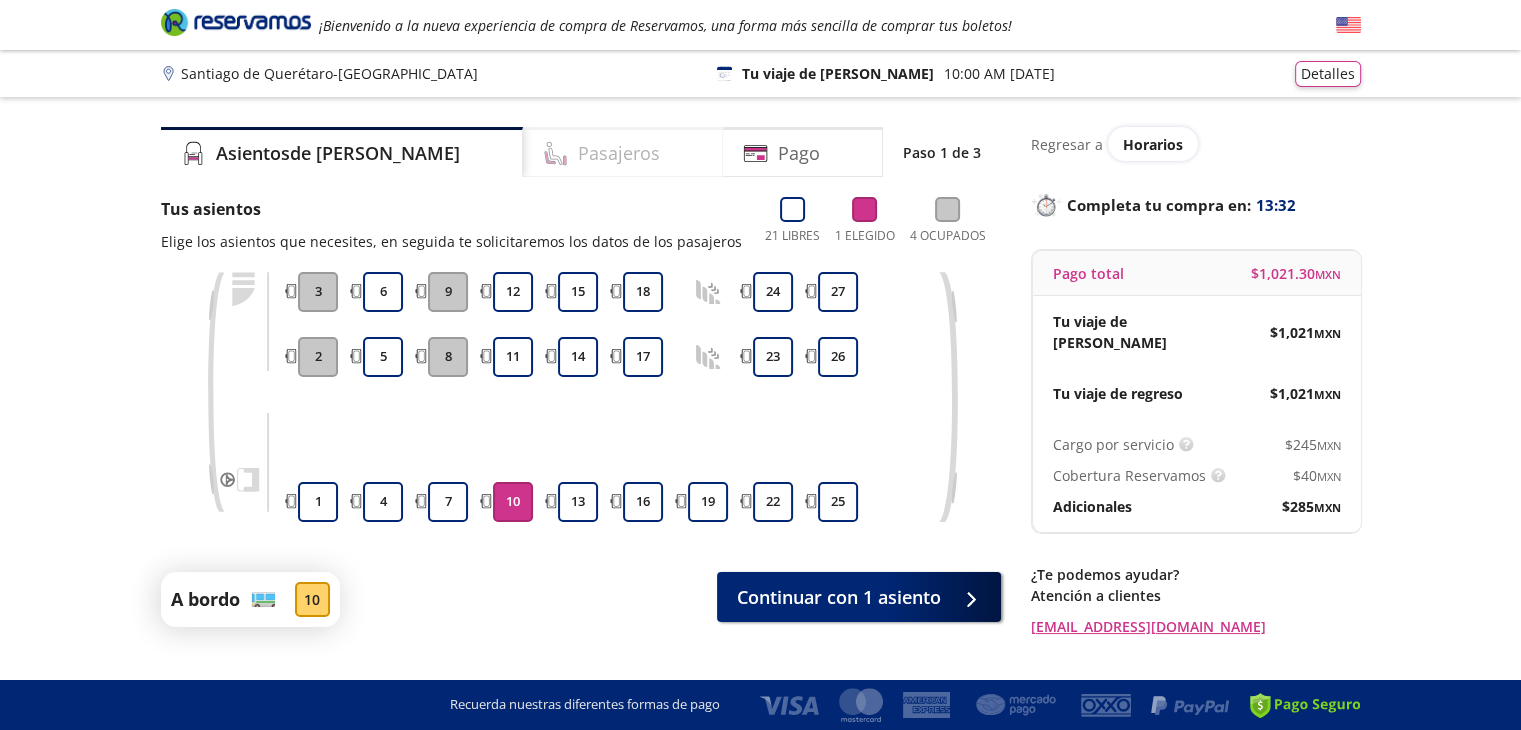 click on "Pasajeros" at bounding box center [619, 153] 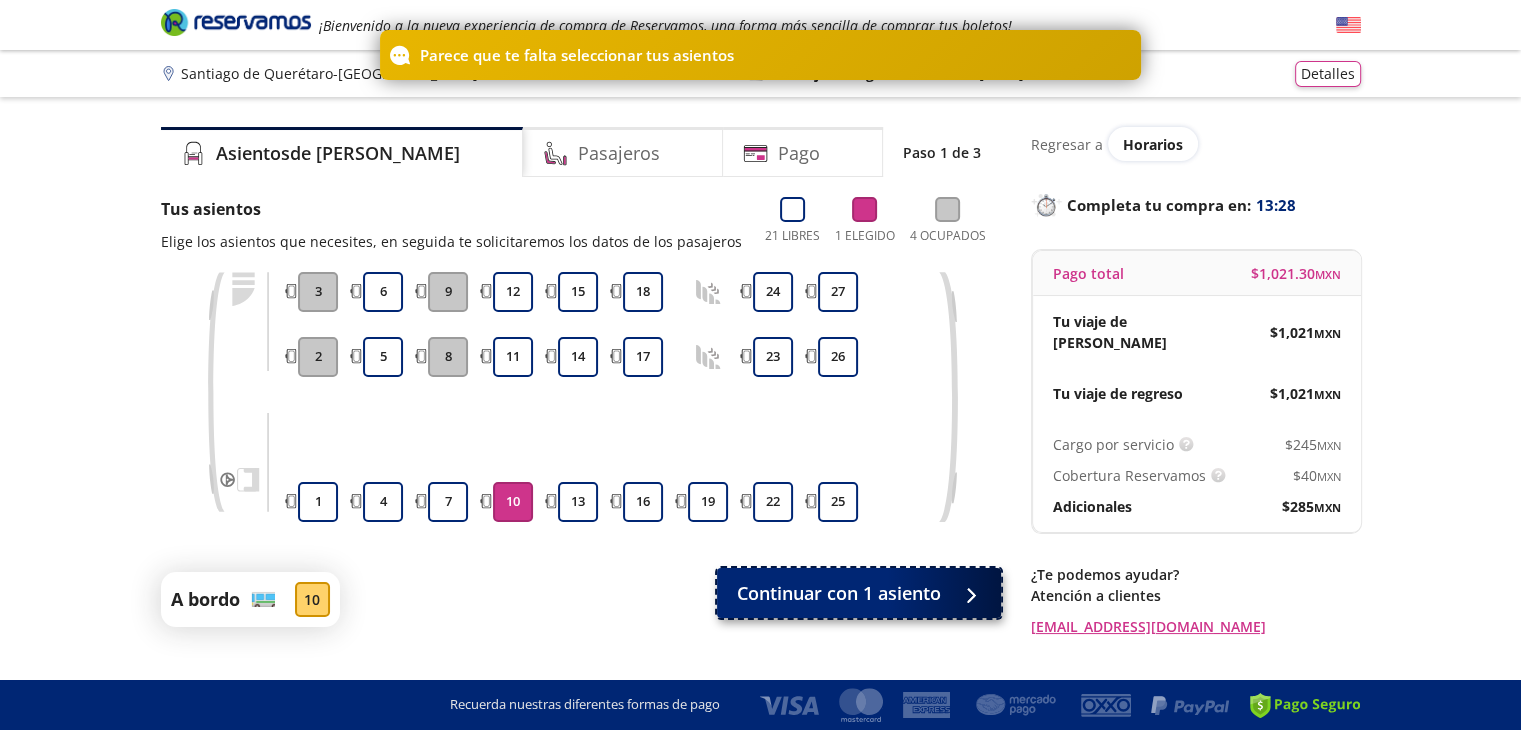 click on "Continuar con 1 asiento" at bounding box center [839, 593] 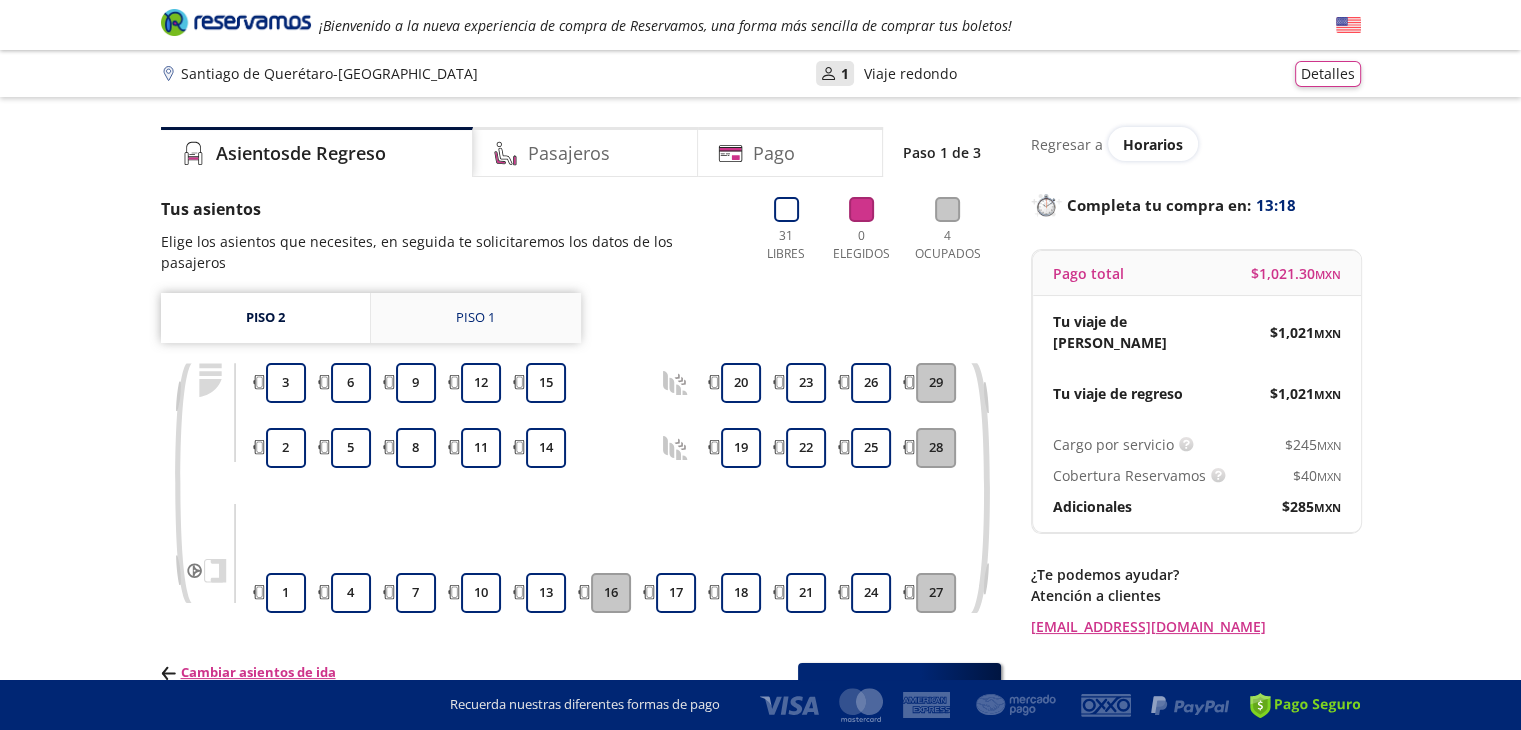 click on "Piso 1" at bounding box center [475, 318] 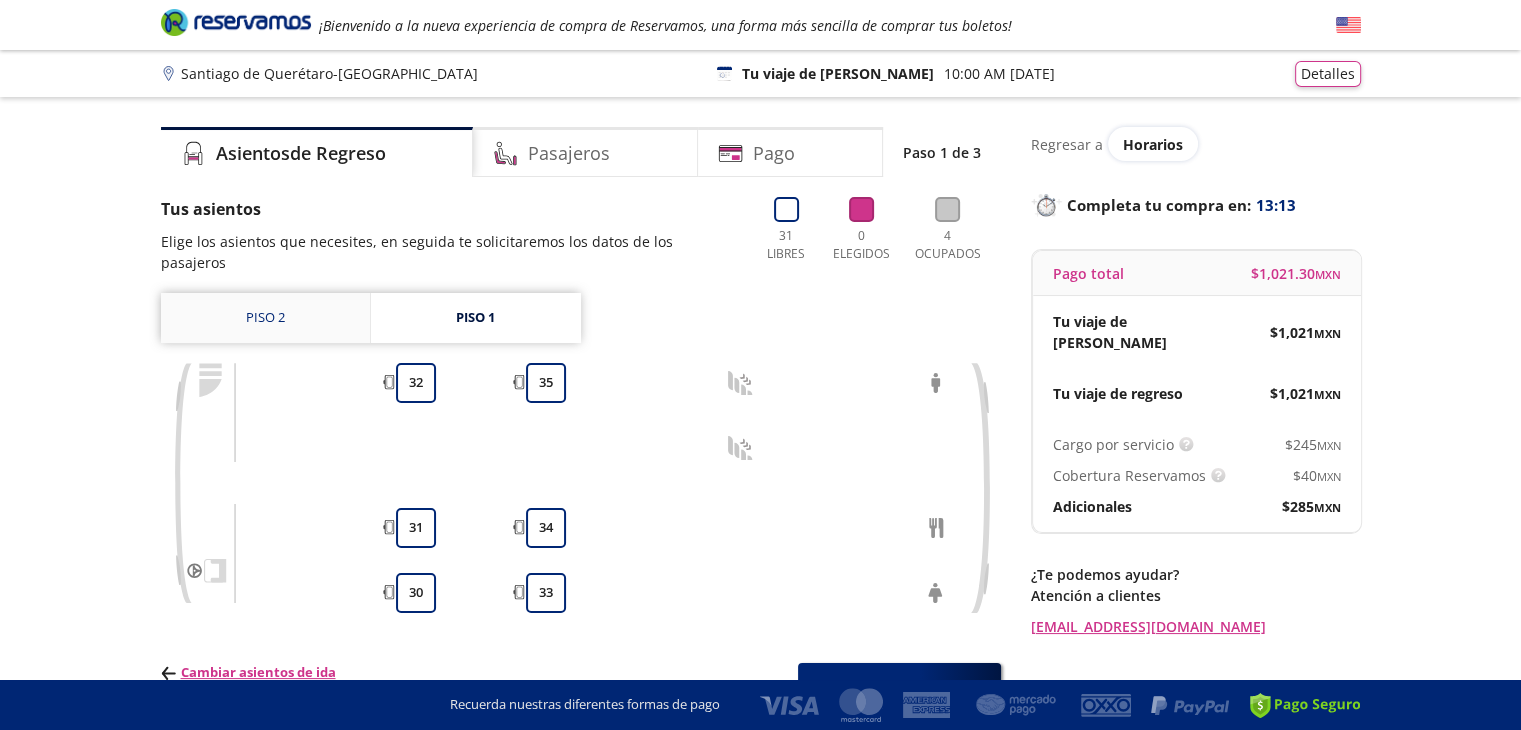 click on "Piso 2" at bounding box center (265, 318) 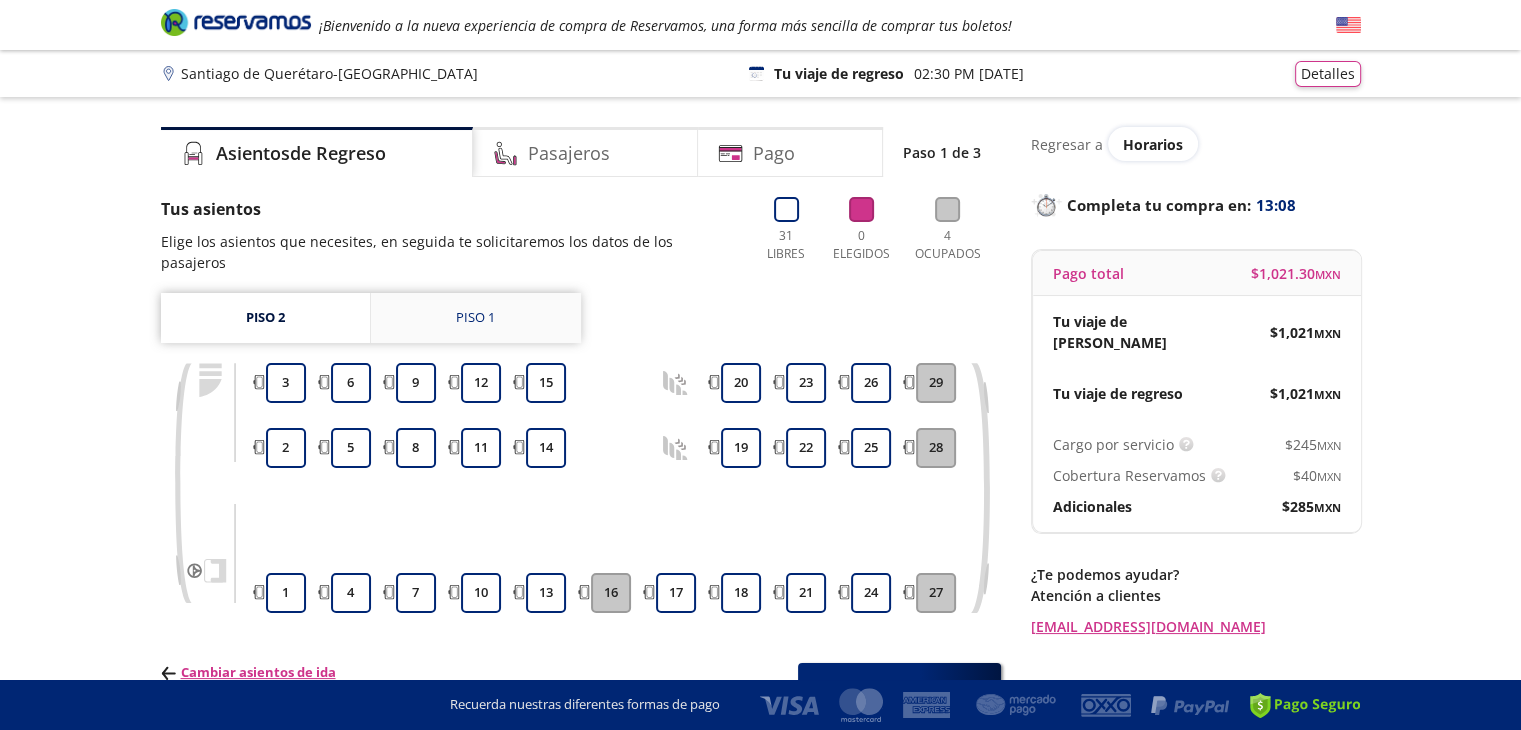 click on "Piso 1" at bounding box center [476, 318] 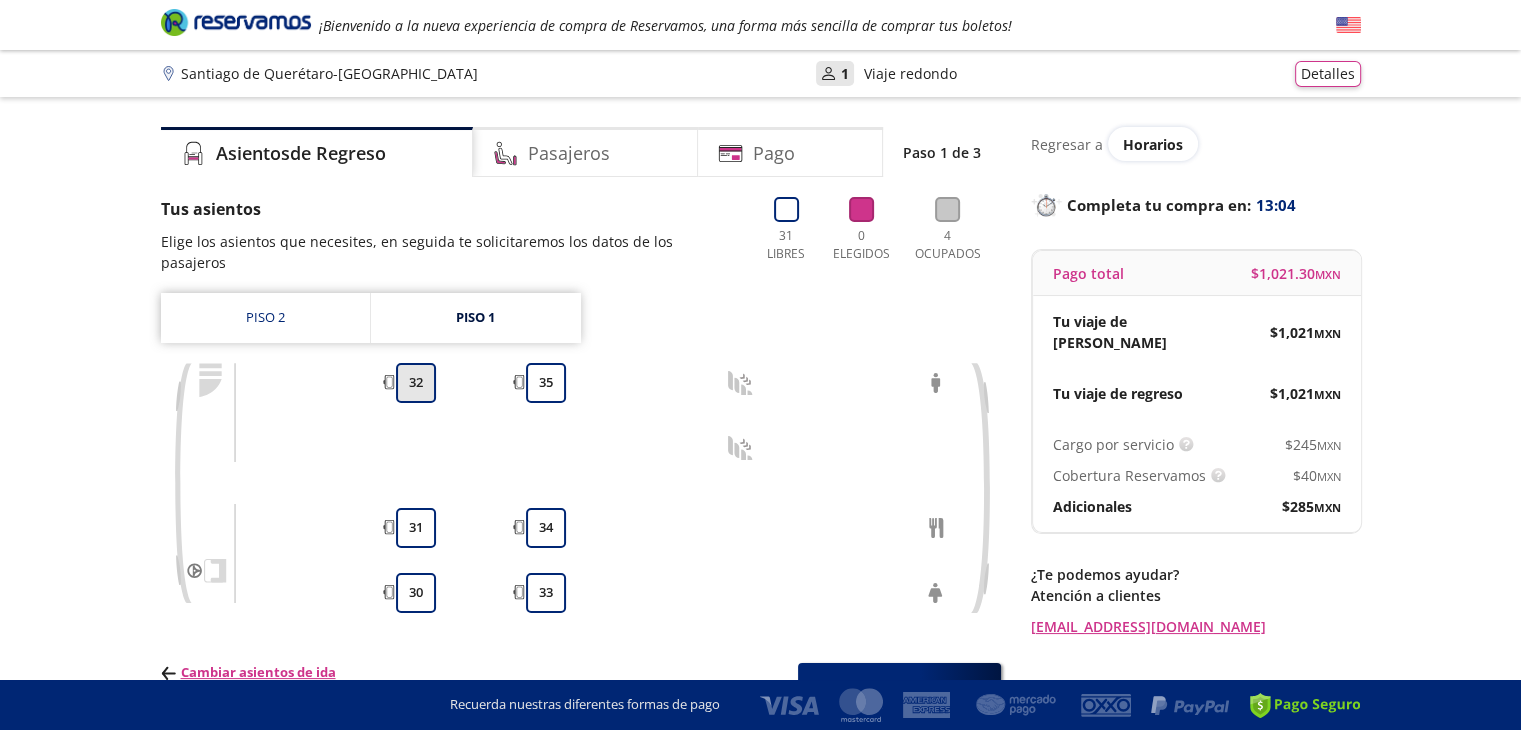 click on "32" at bounding box center [416, 383] 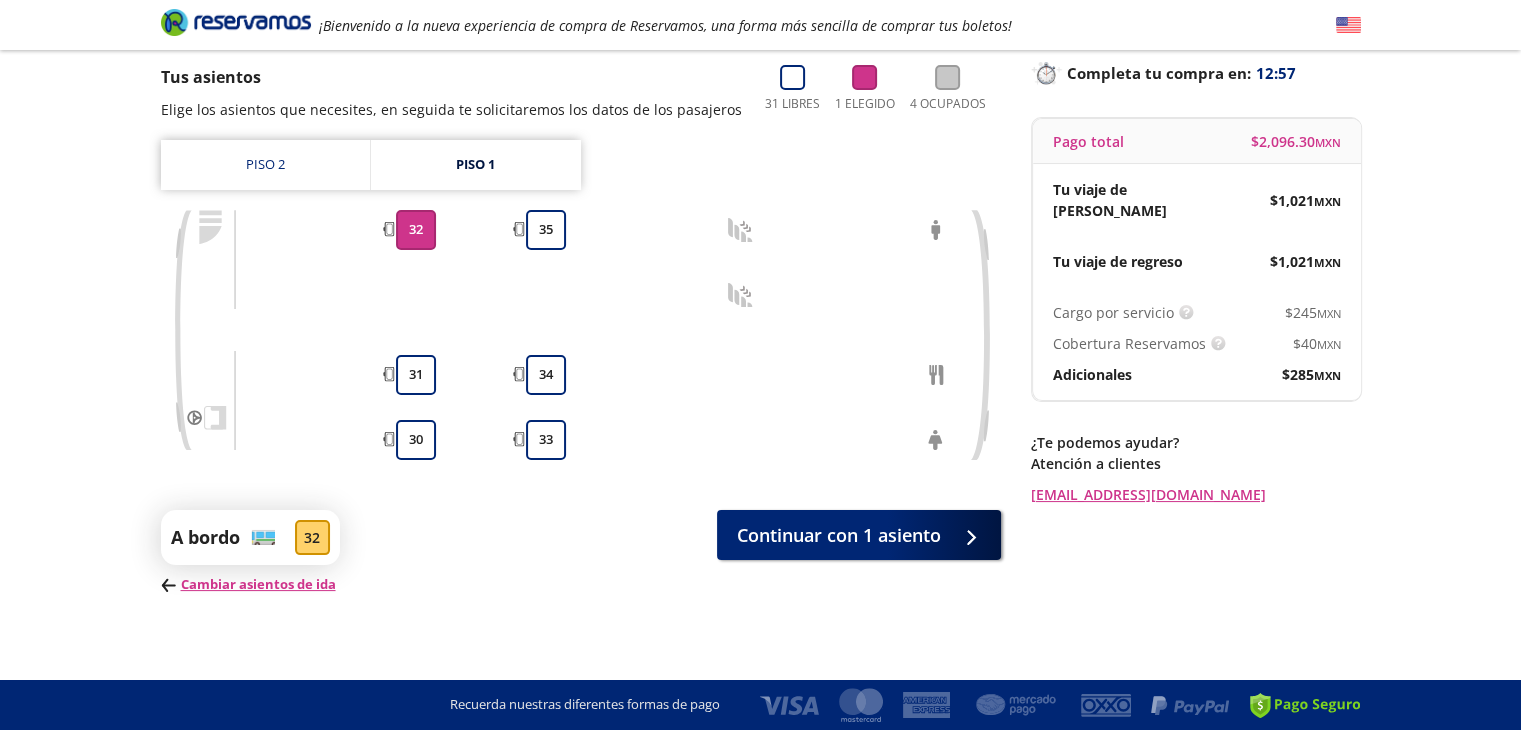scroll, scrollTop: 137, scrollLeft: 0, axis: vertical 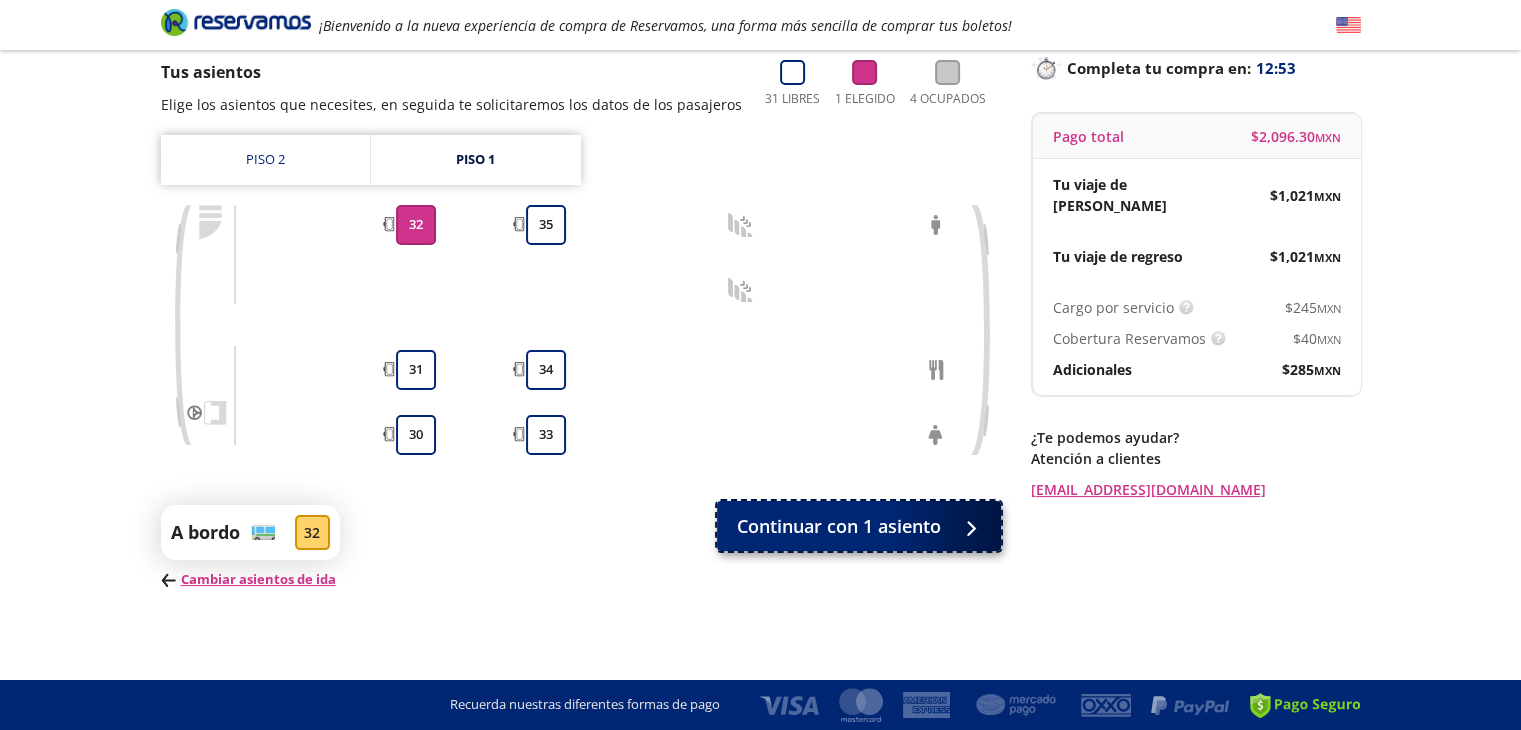 click on "Continuar con 1 asiento" at bounding box center (839, 526) 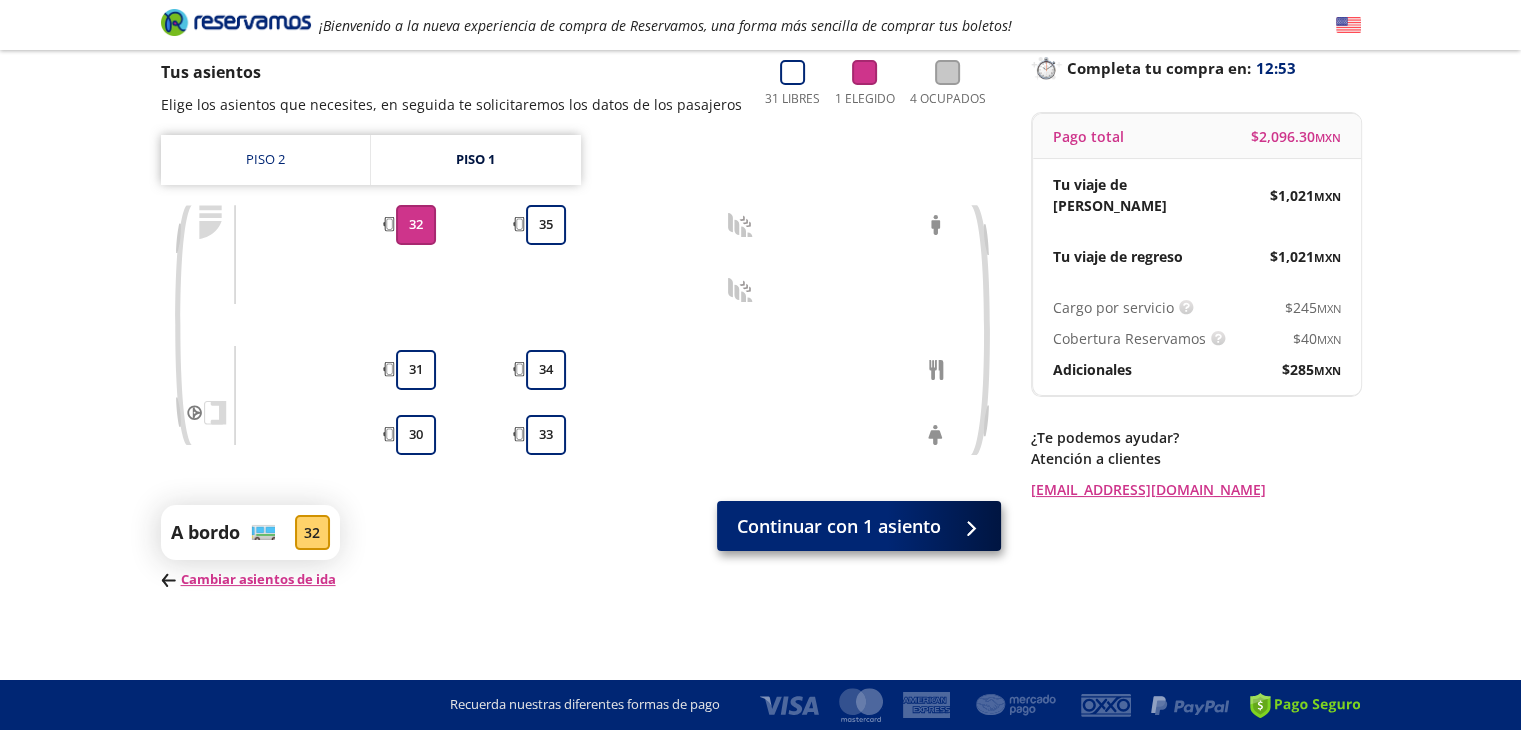 scroll, scrollTop: 0, scrollLeft: 0, axis: both 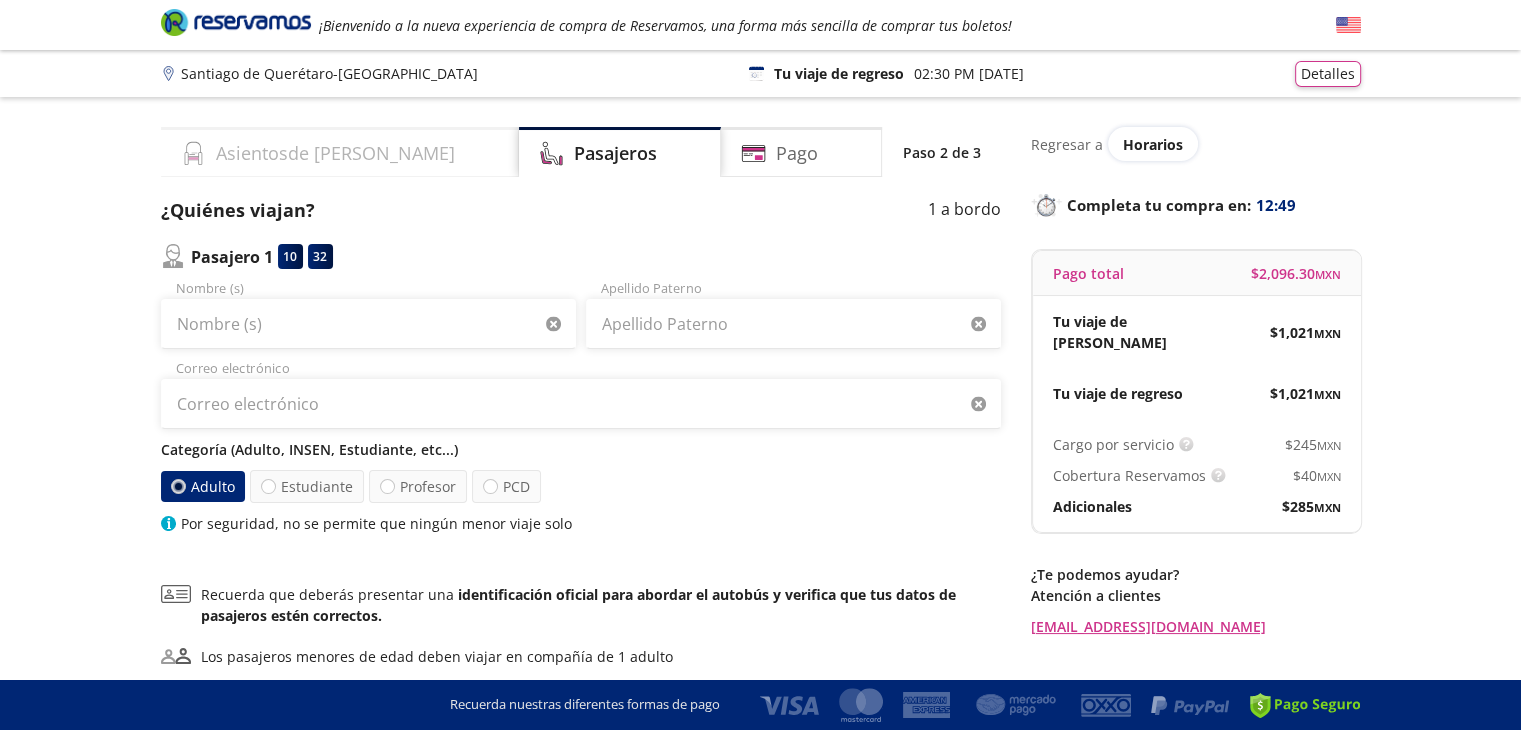 click on "Asientos  de [PERSON_NAME]" at bounding box center [335, 153] 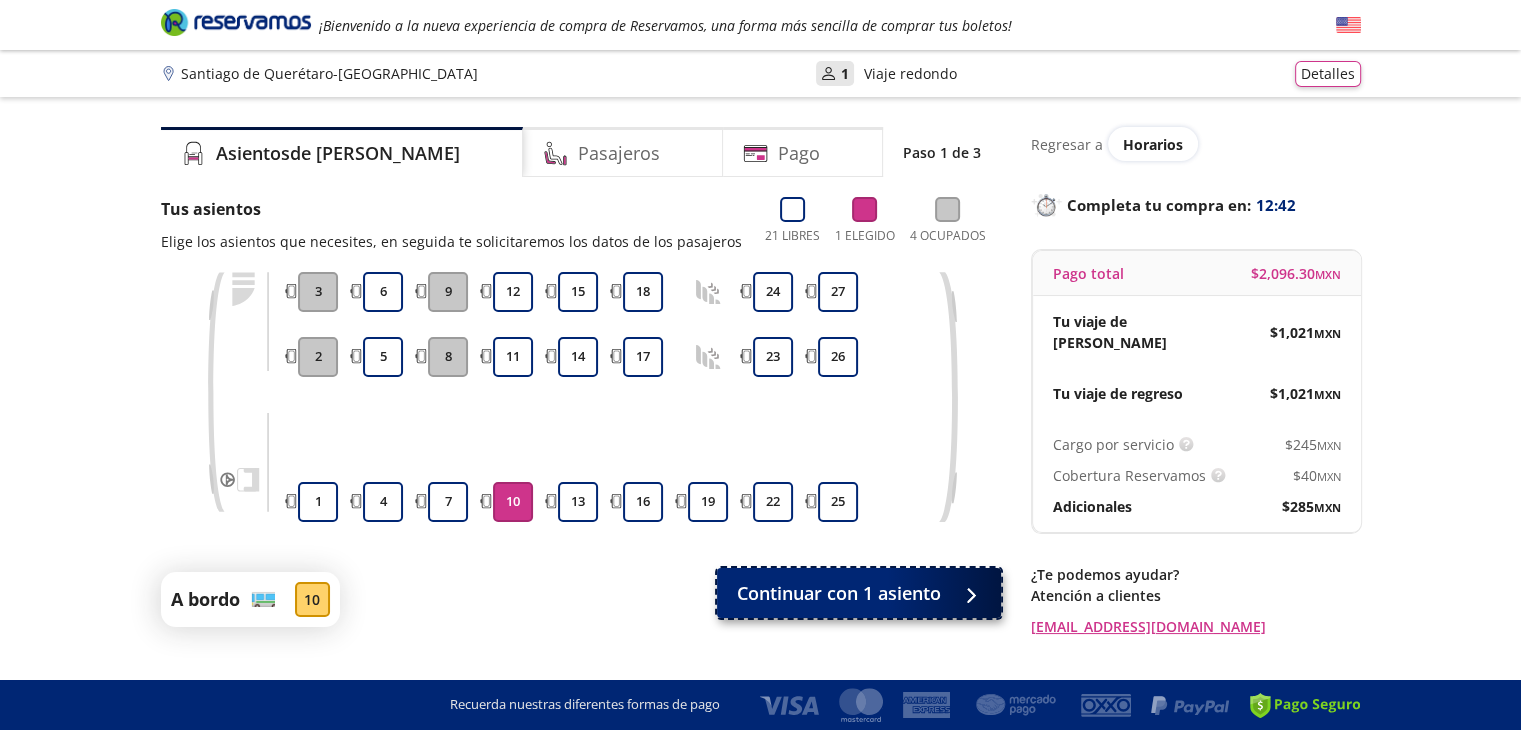 click on "Continuar con 1 asiento" at bounding box center [859, 593] 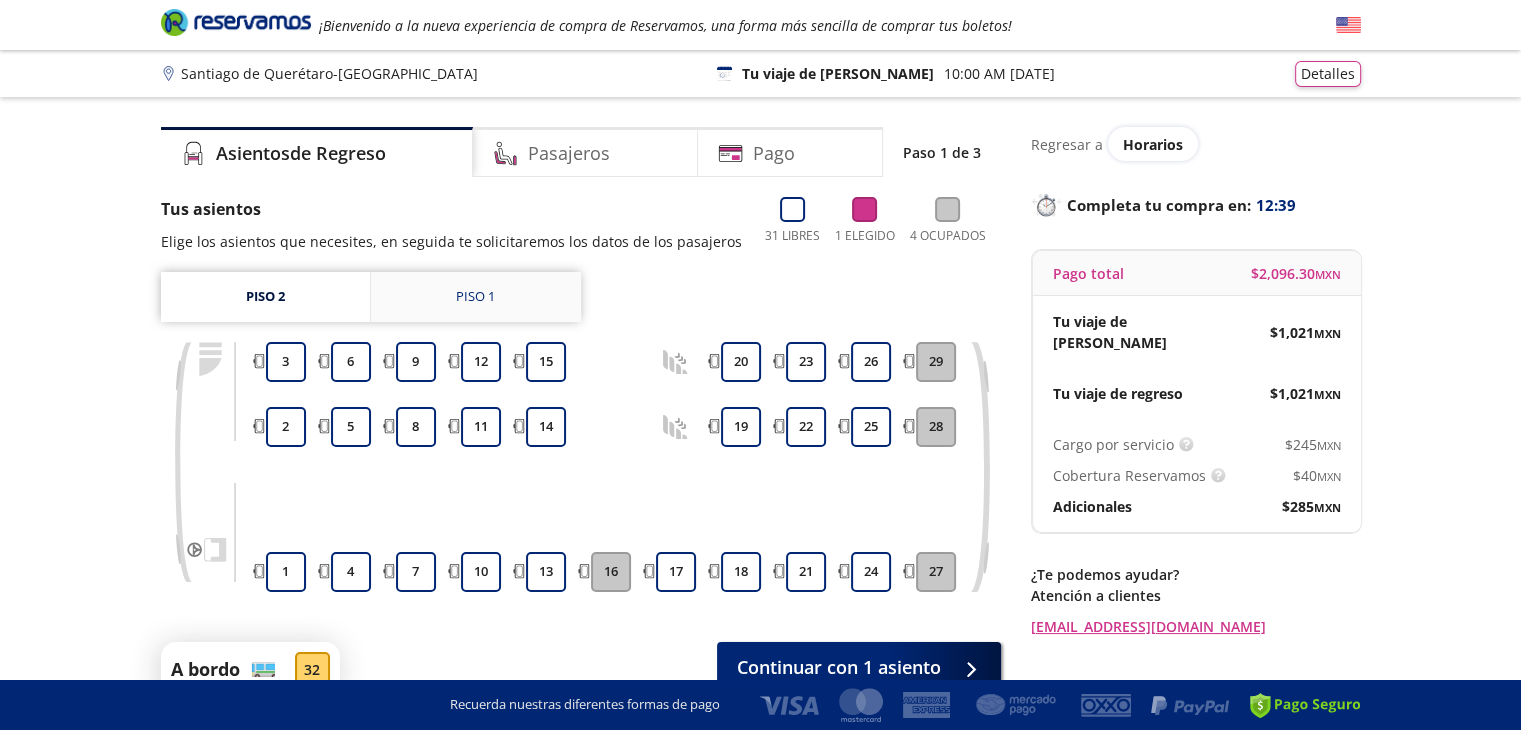 click on "Piso 1" at bounding box center (476, 297) 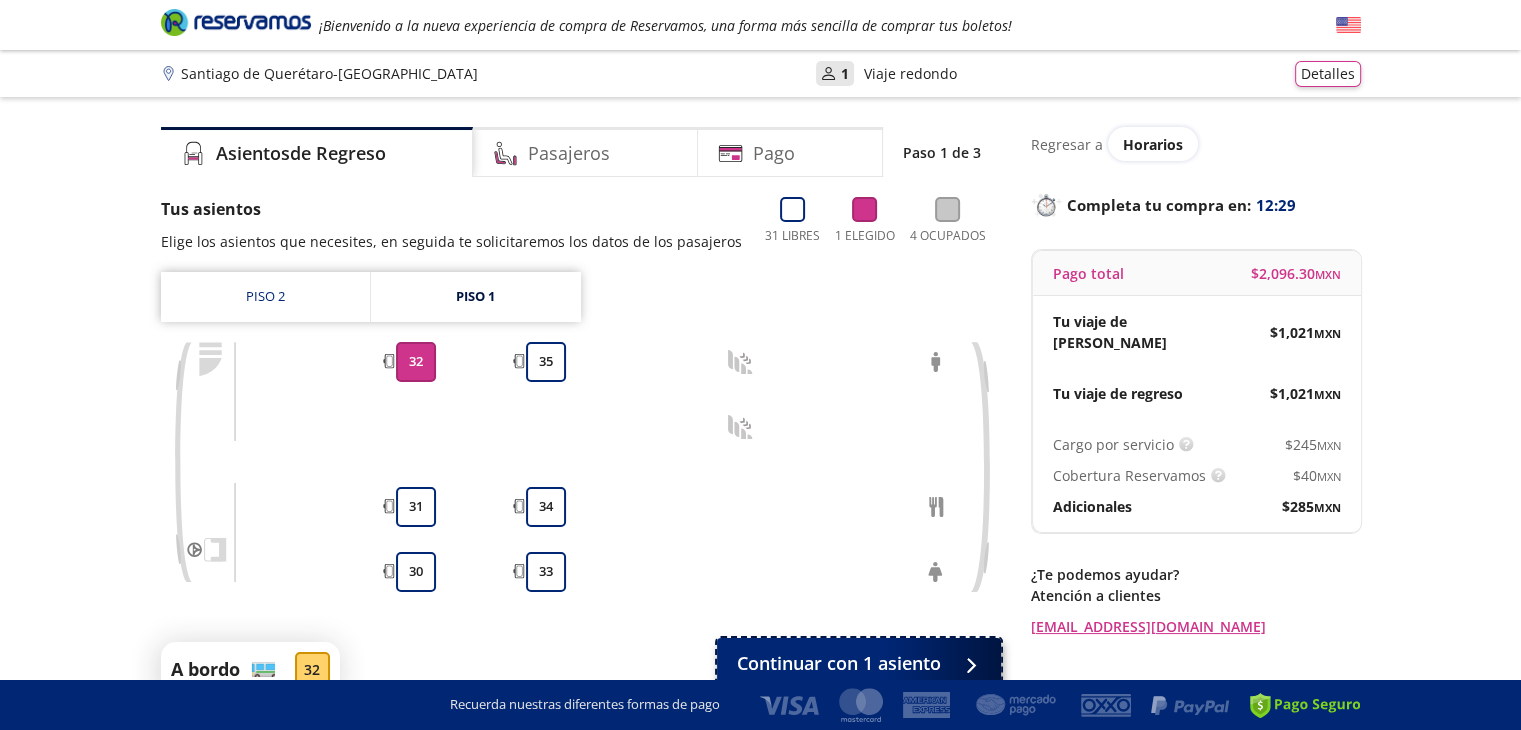 click on "Continuar con 1 asiento" at bounding box center (839, 663) 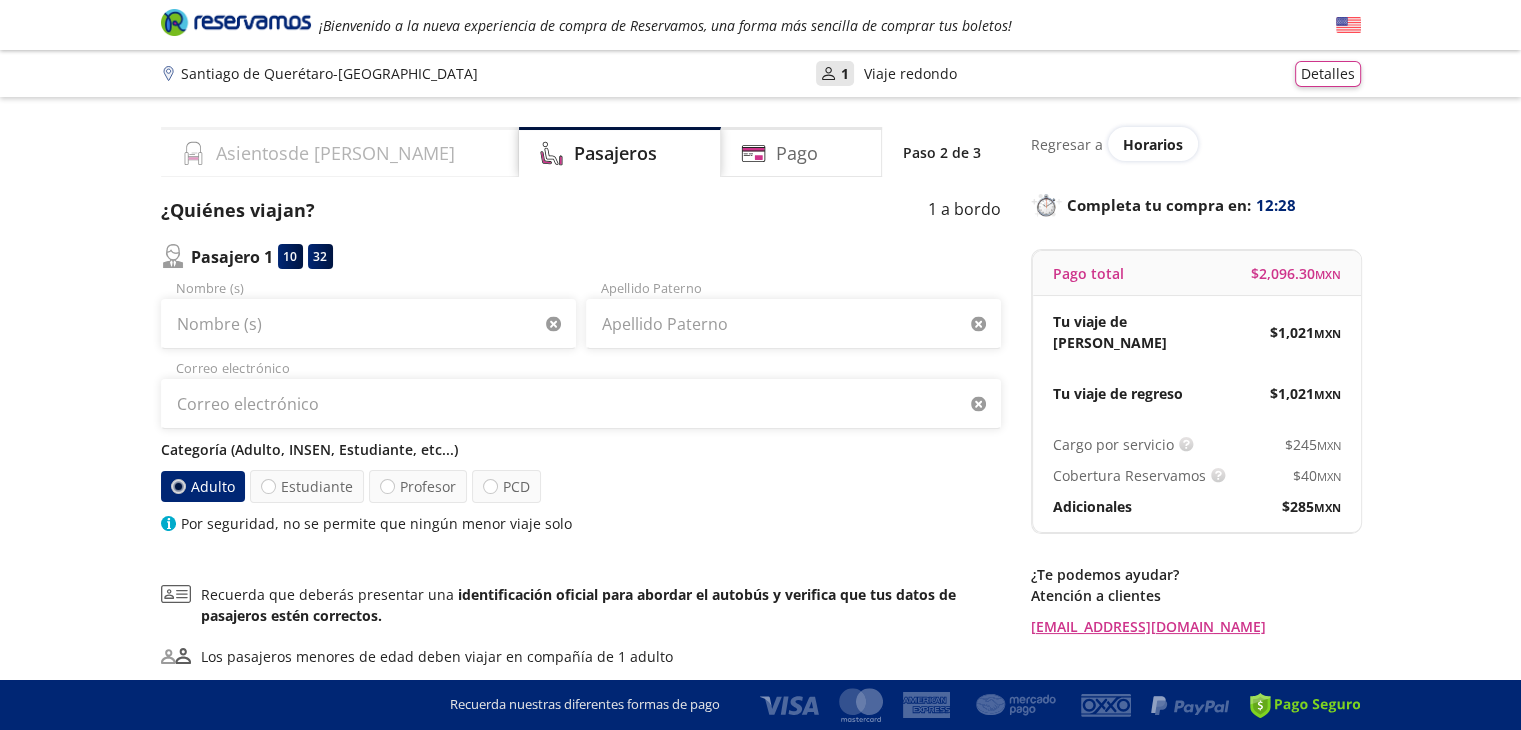 click on "Asientos  de [PERSON_NAME]" at bounding box center [335, 153] 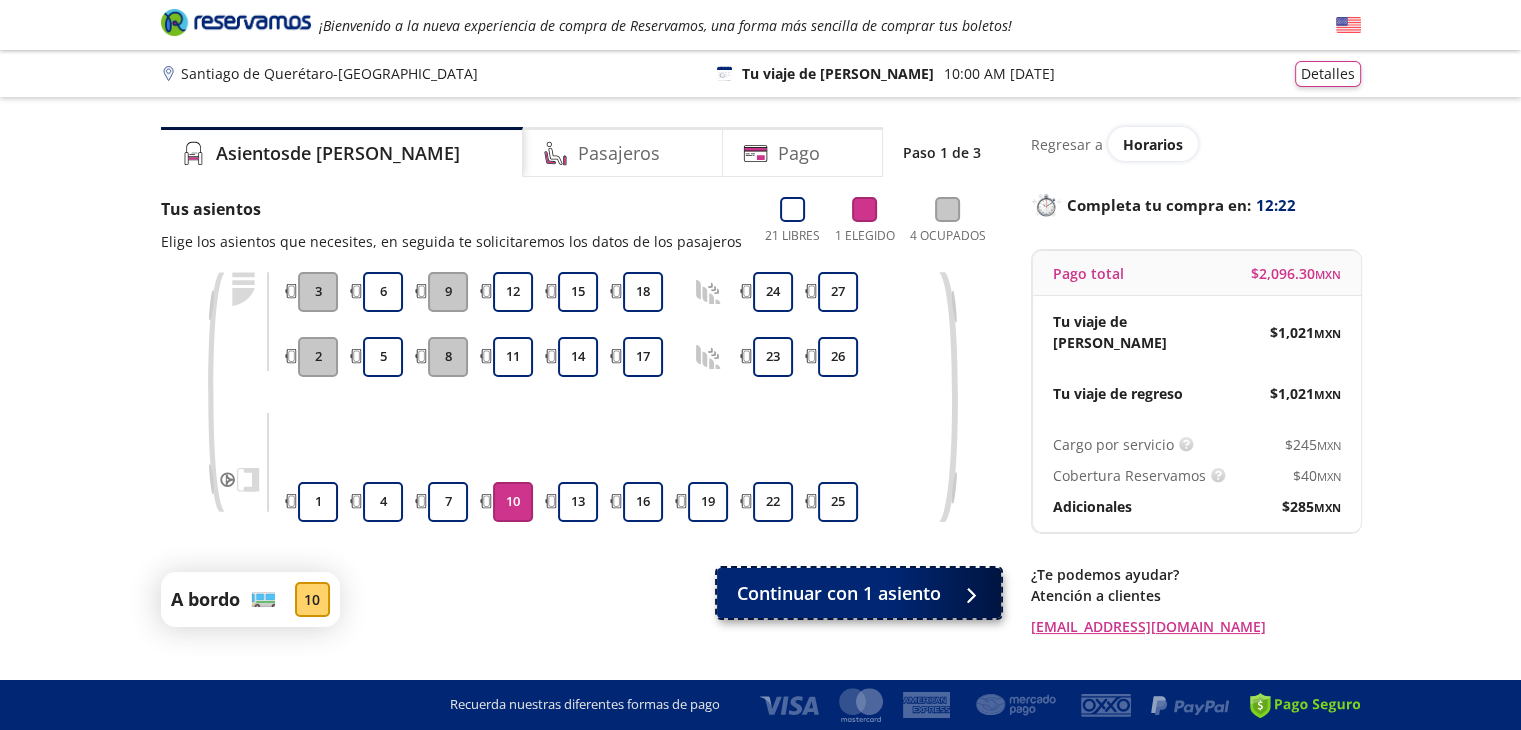 click on "Continuar con 1 asiento" at bounding box center [839, 593] 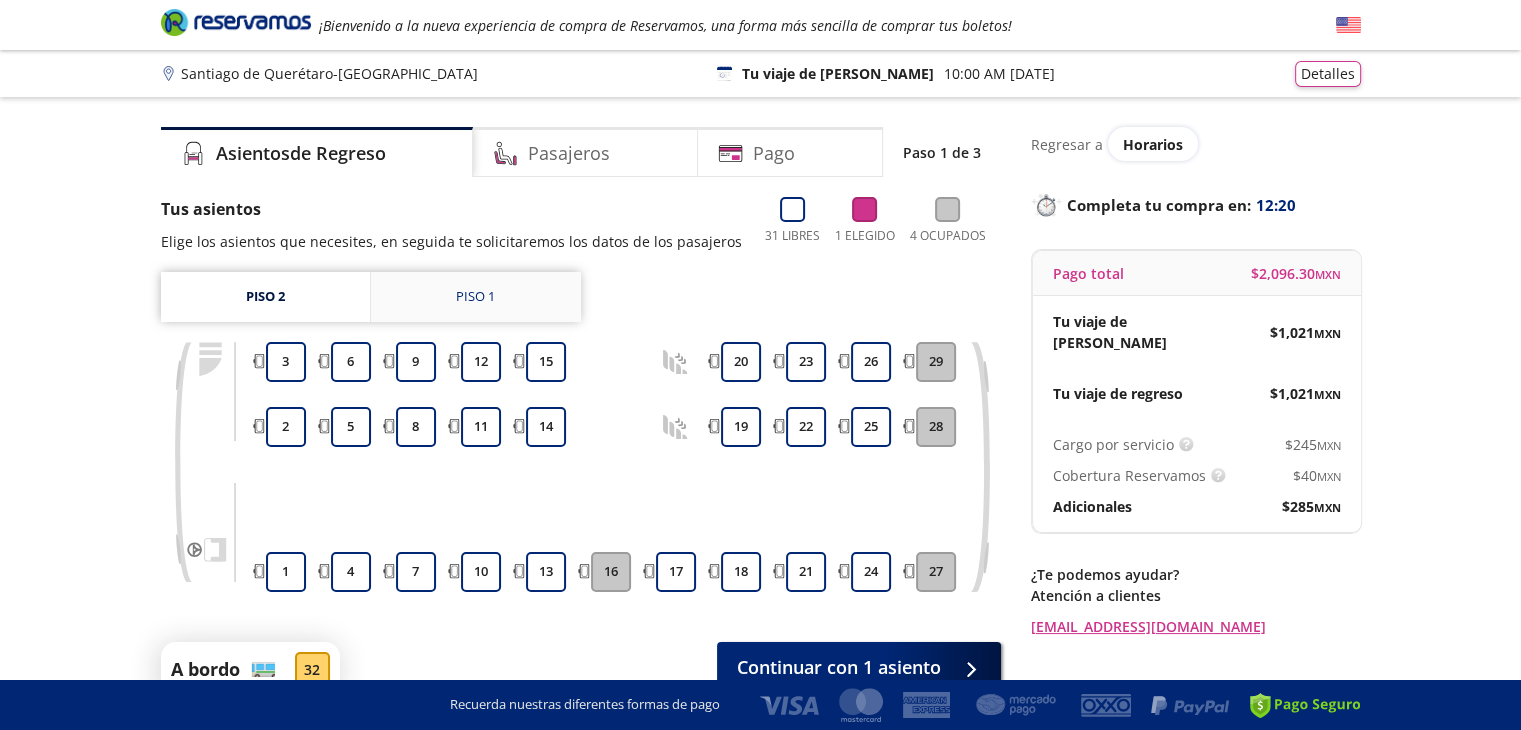 click on "Piso 1" at bounding box center (475, 297) 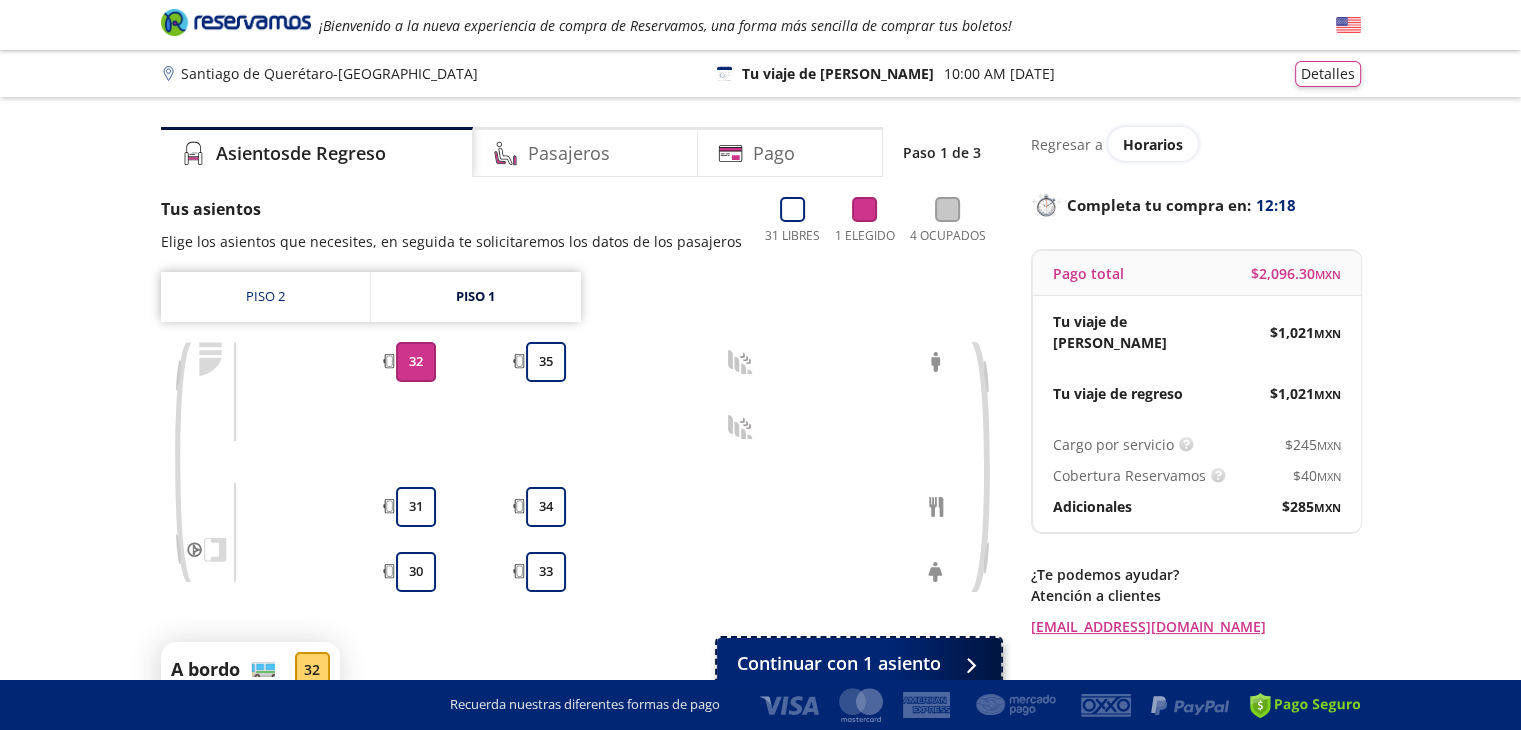 click on "Continuar con 1 asiento" at bounding box center [839, 663] 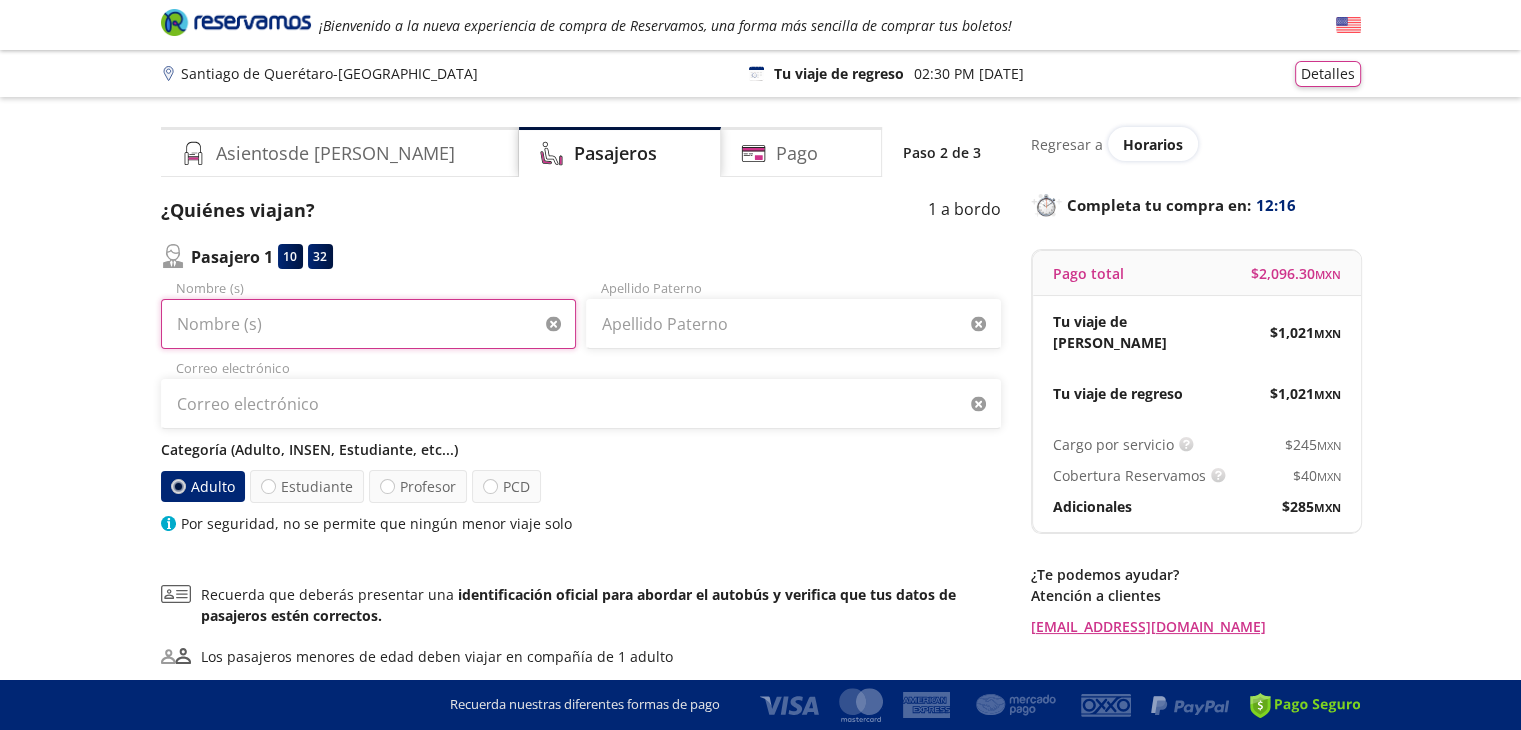 click on "Nombre (s)" at bounding box center [368, 324] 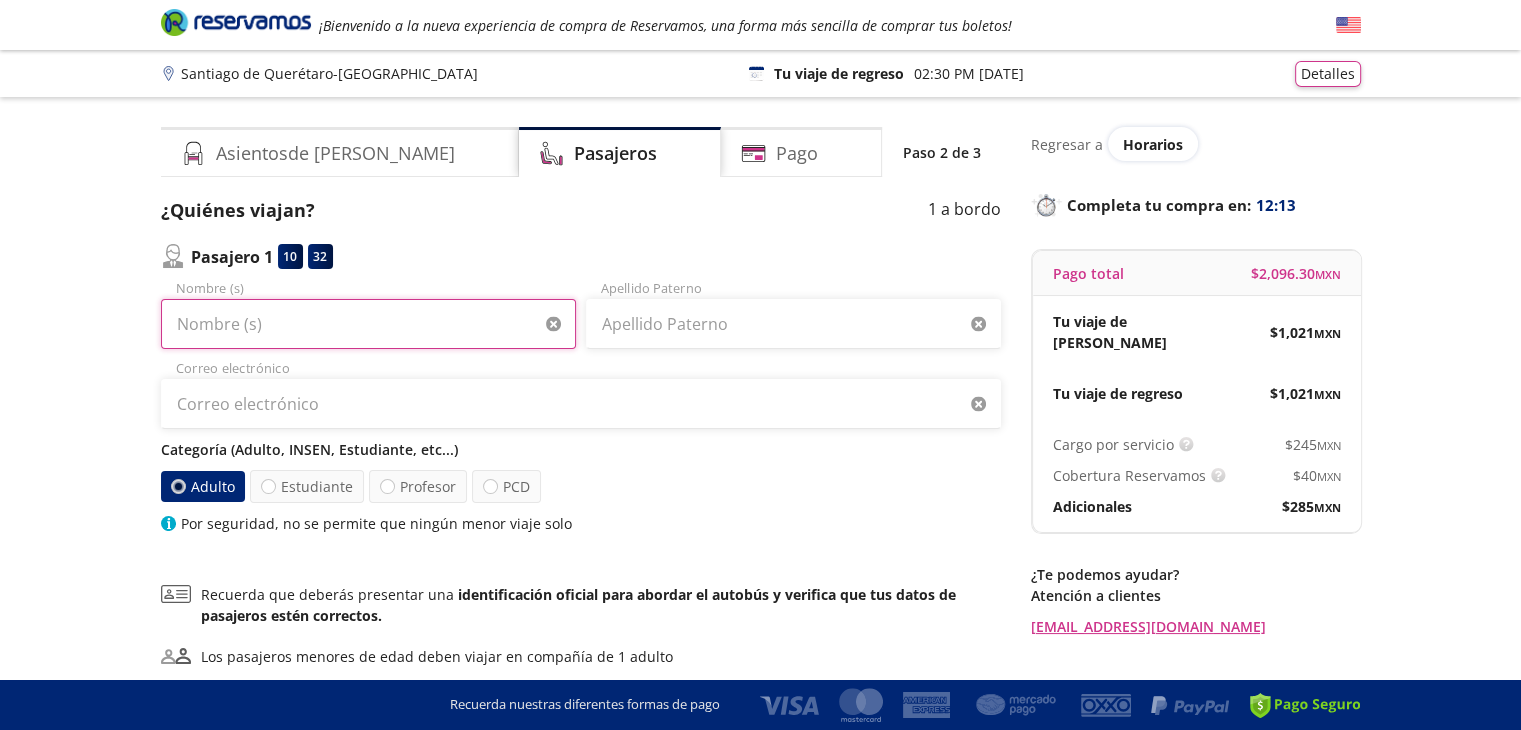 type on "[PERSON_NAME]" 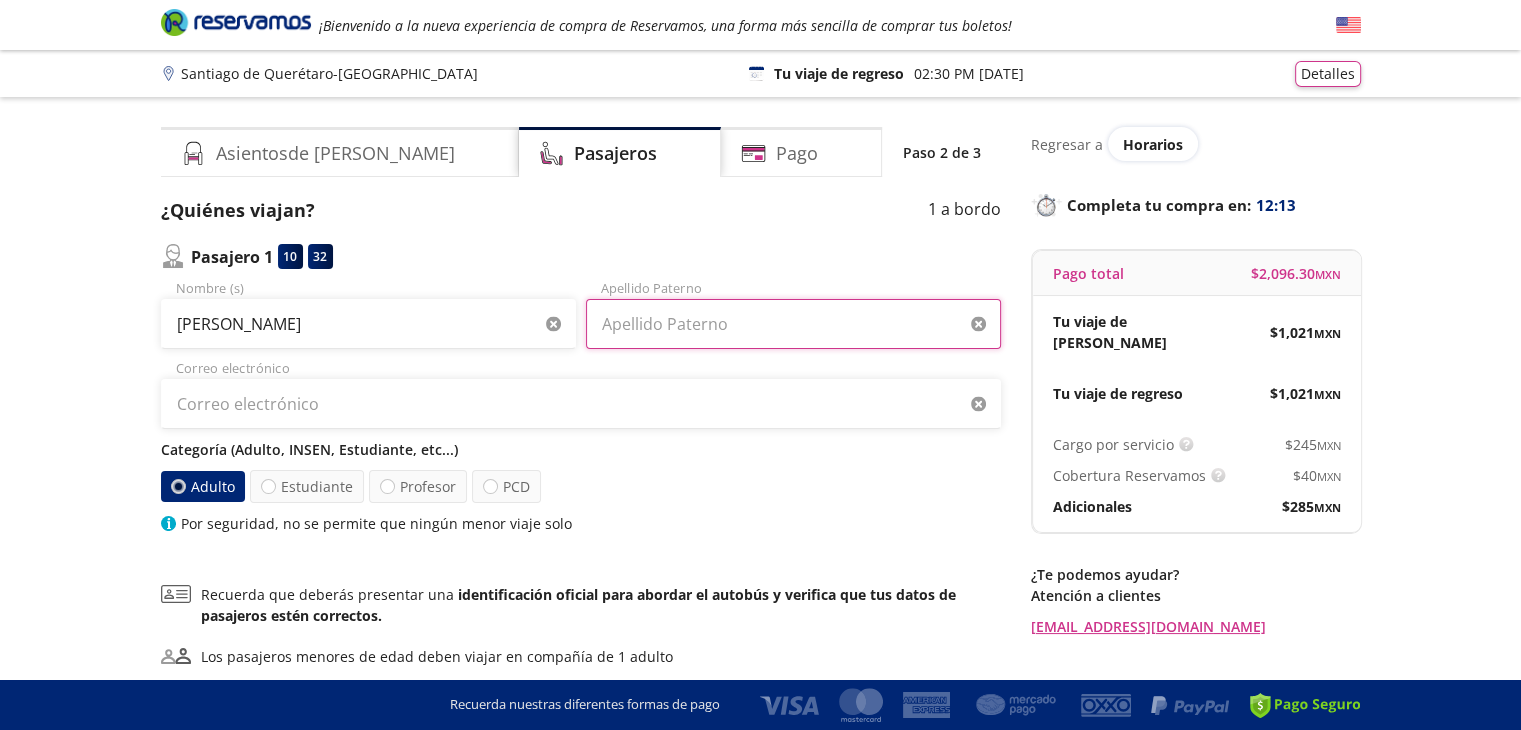 type on "[PERSON_NAME]" 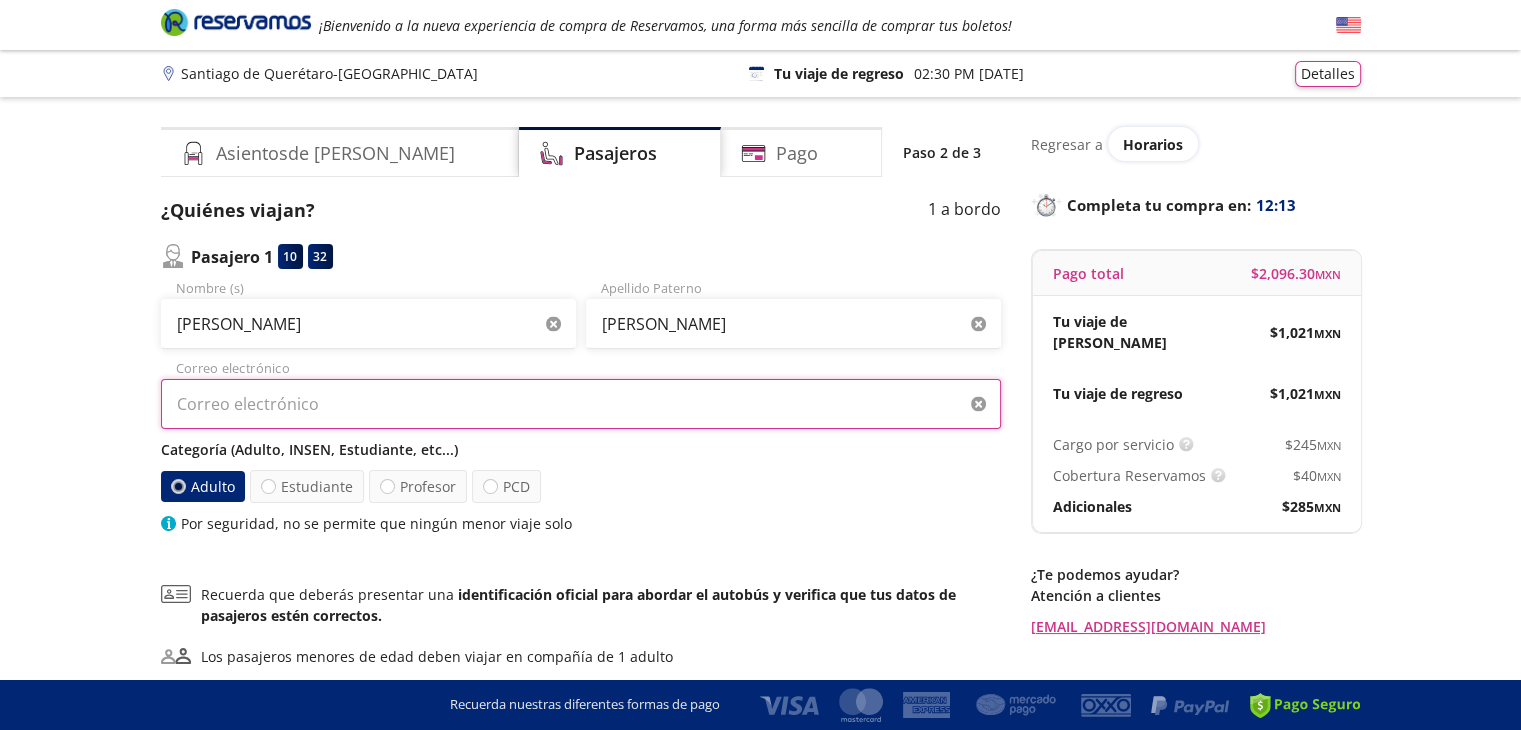 type on "[PERSON_NAME][EMAIL_ADDRESS][DOMAIN_NAME]" 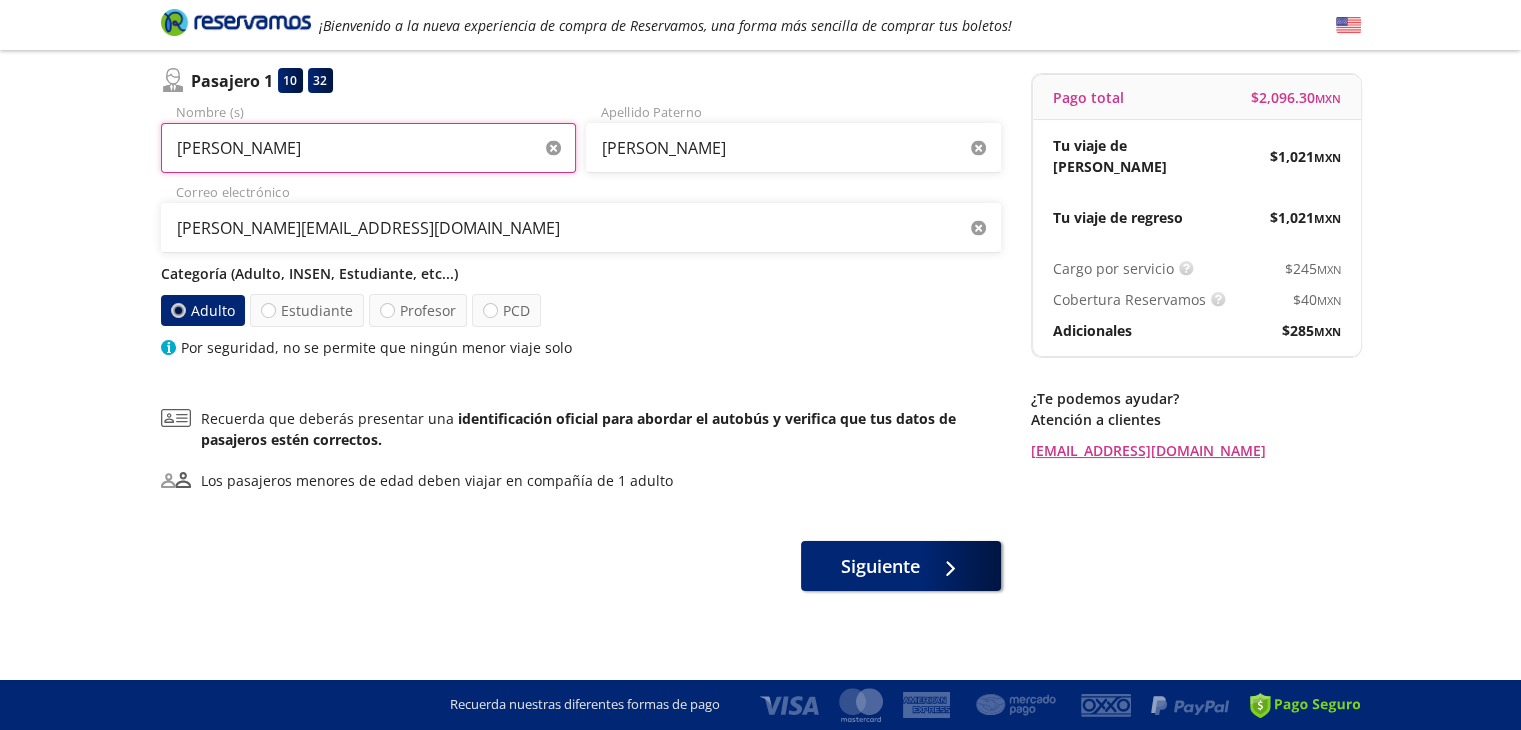 scroll, scrollTop: 178, scrollLeft: 0, axis: vertical 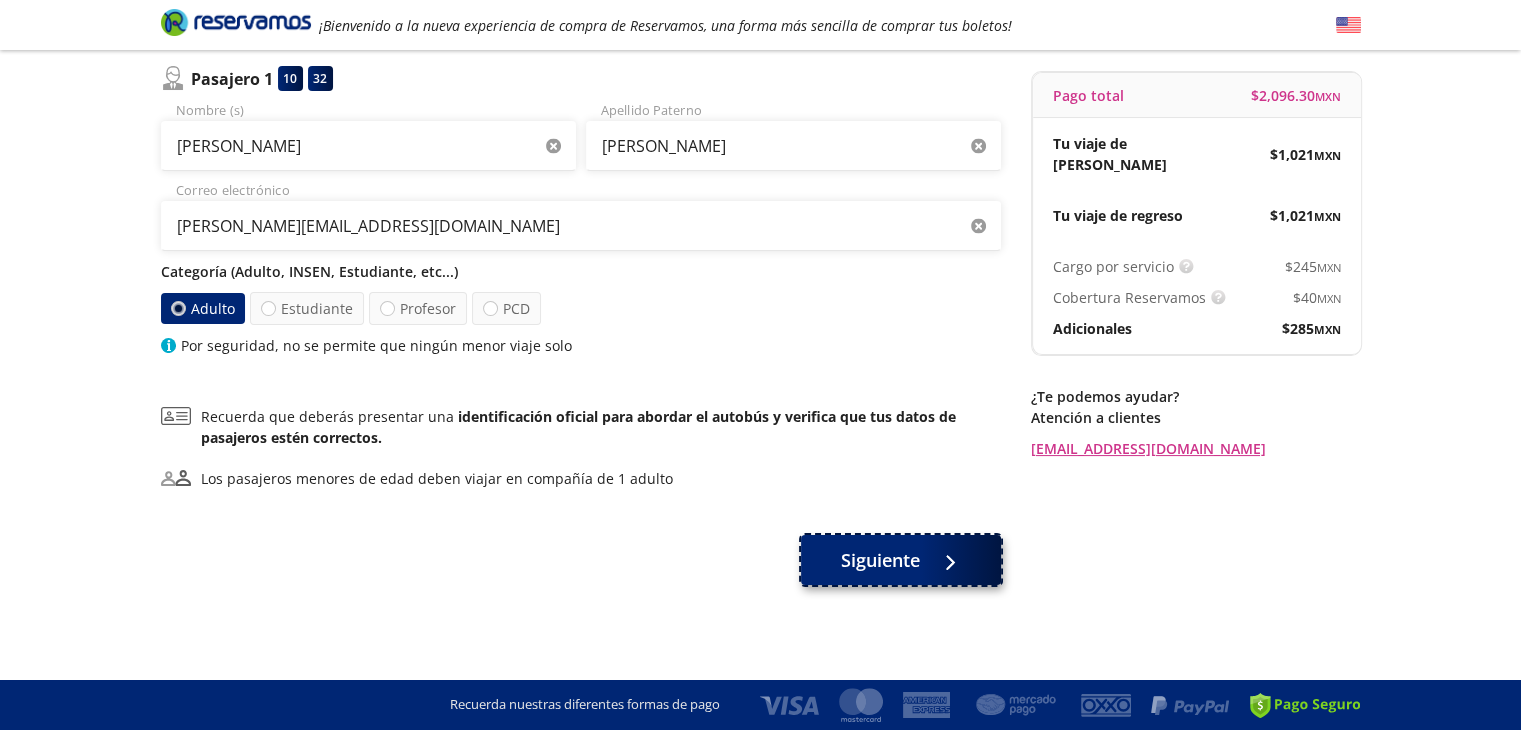 click on "Siguiente" at bounding box center (880, 560) 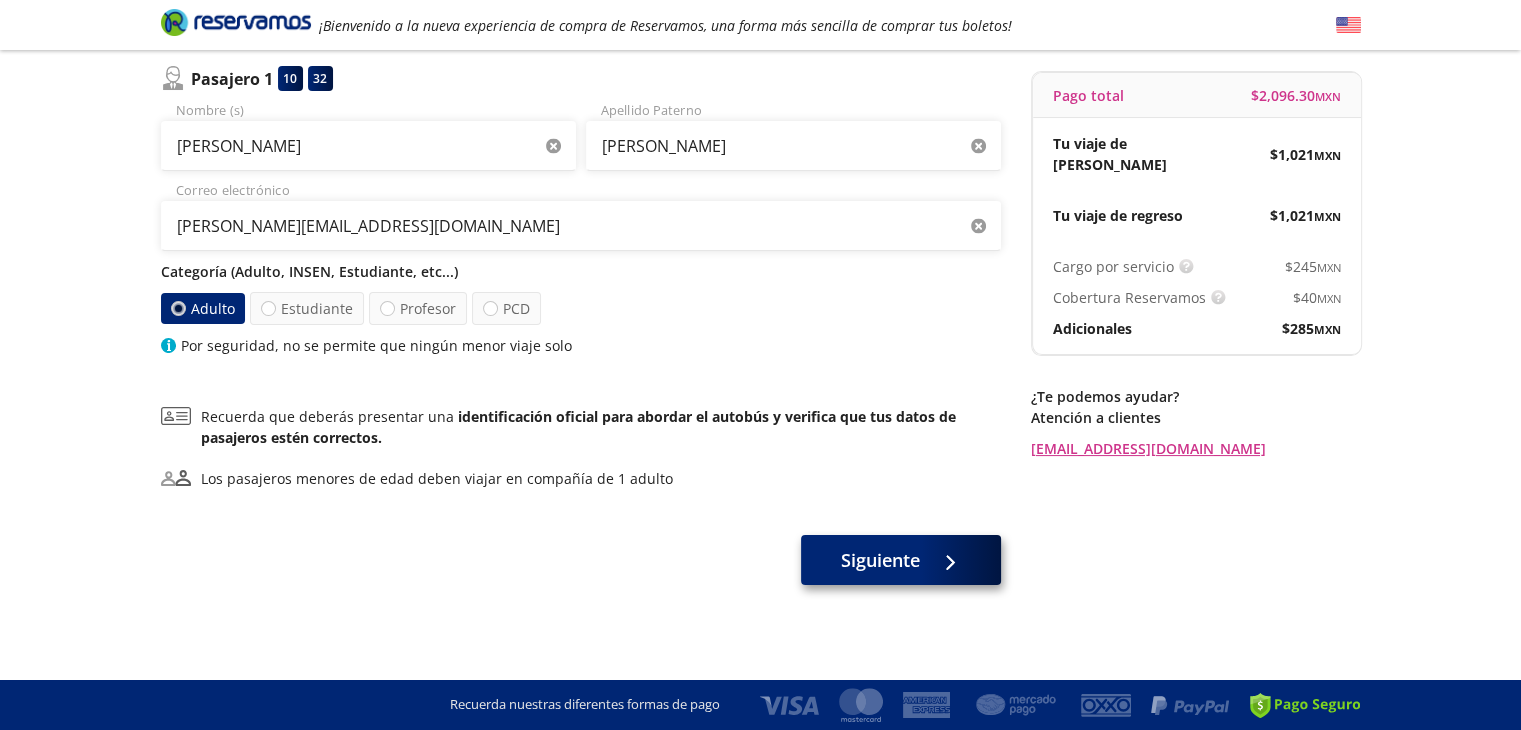 scroll, scrollTop: 0, scrollLeft: 0, axis: both 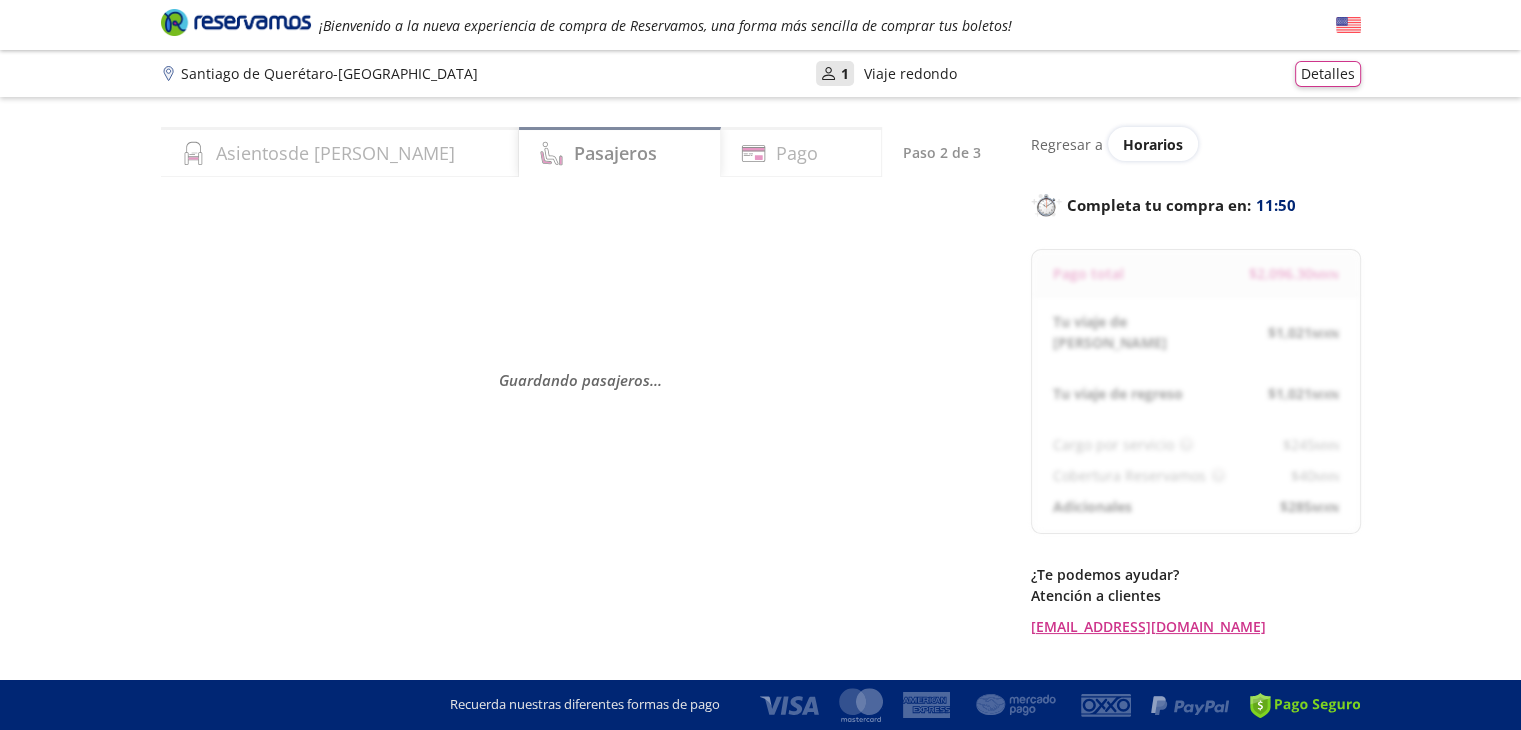 select on "MX" 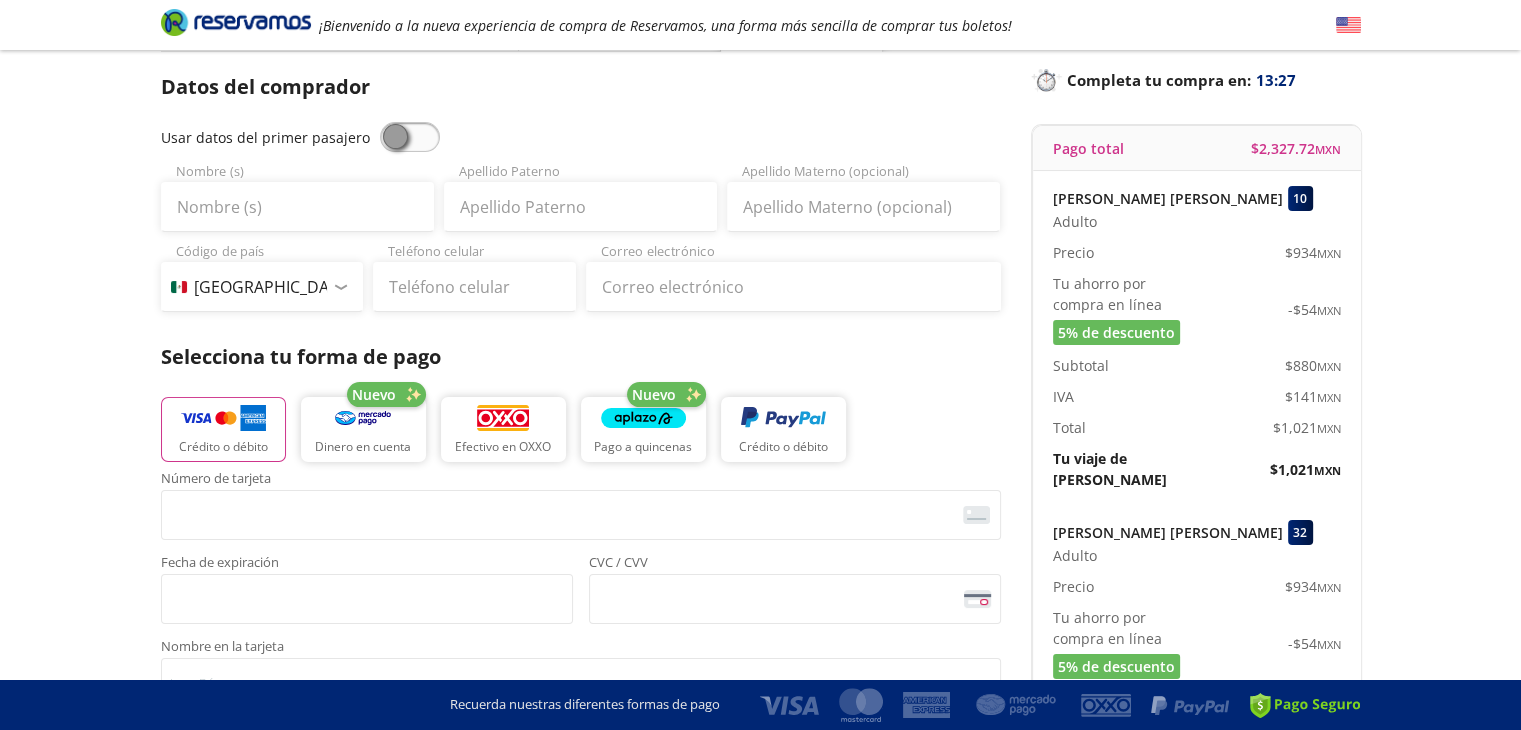 scroll, scrollTop: 0, scrollLeft: 0, axis: both 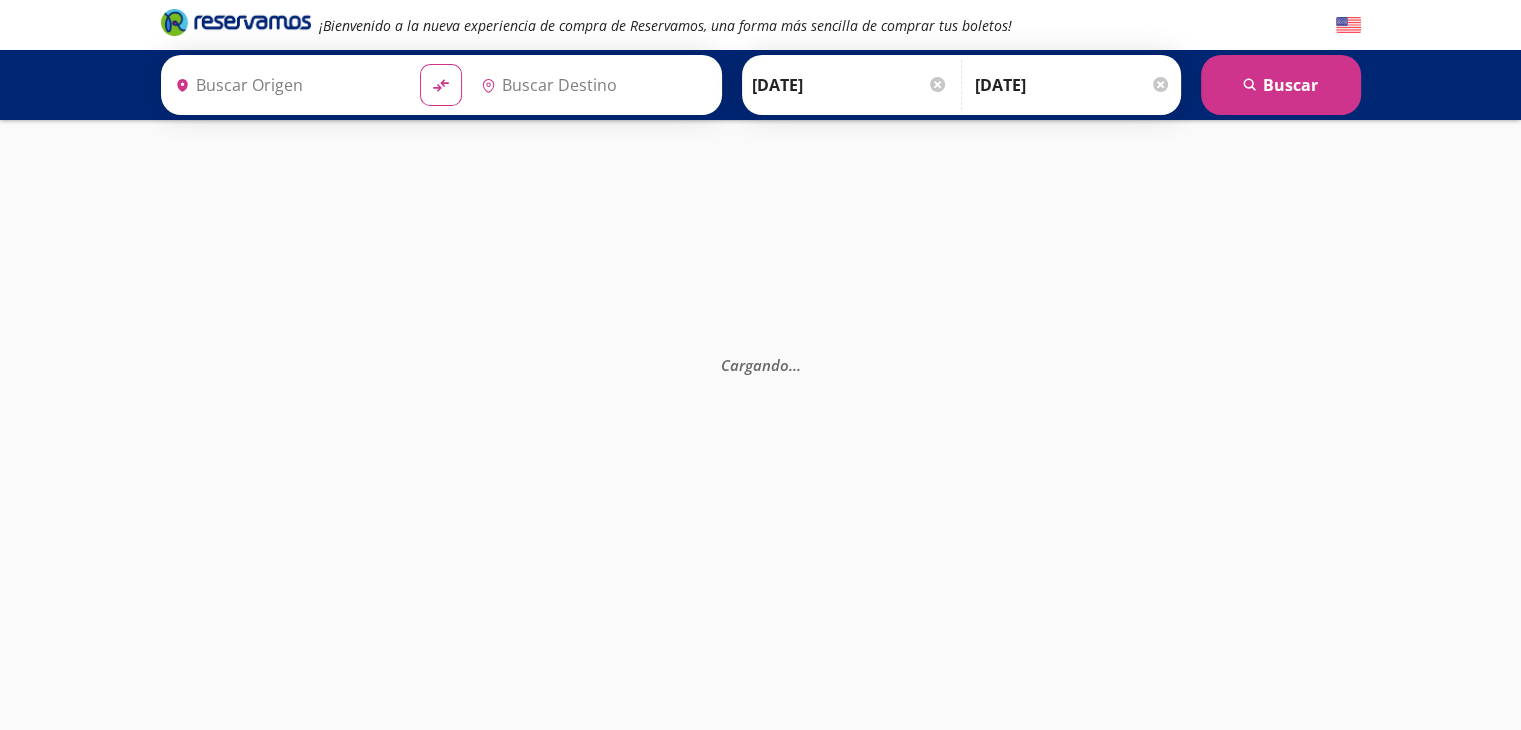 type on "Querétaro, Querétaro" 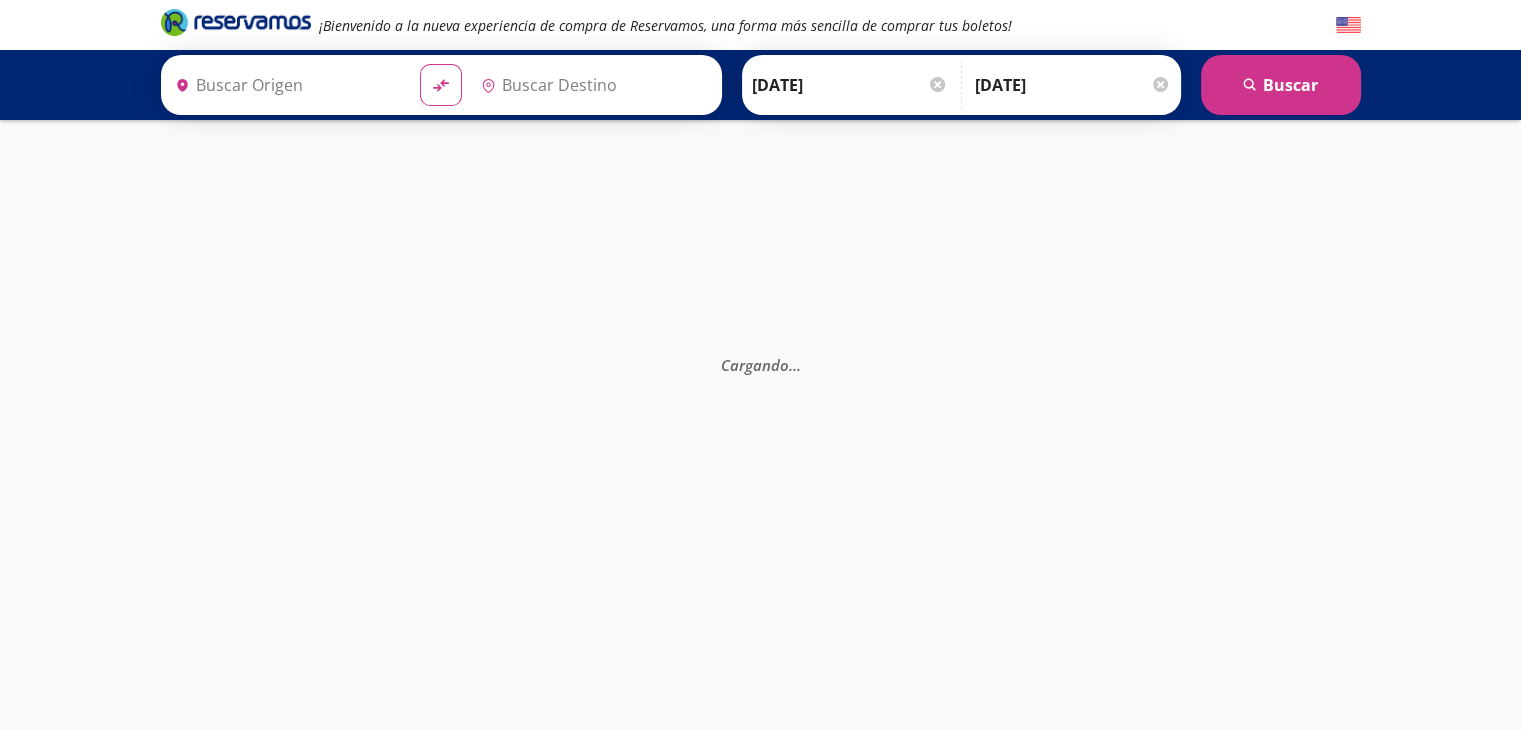 type on "[GEOGRAPHIC_DATA], [GEOGRAPHIC_DATA]" 